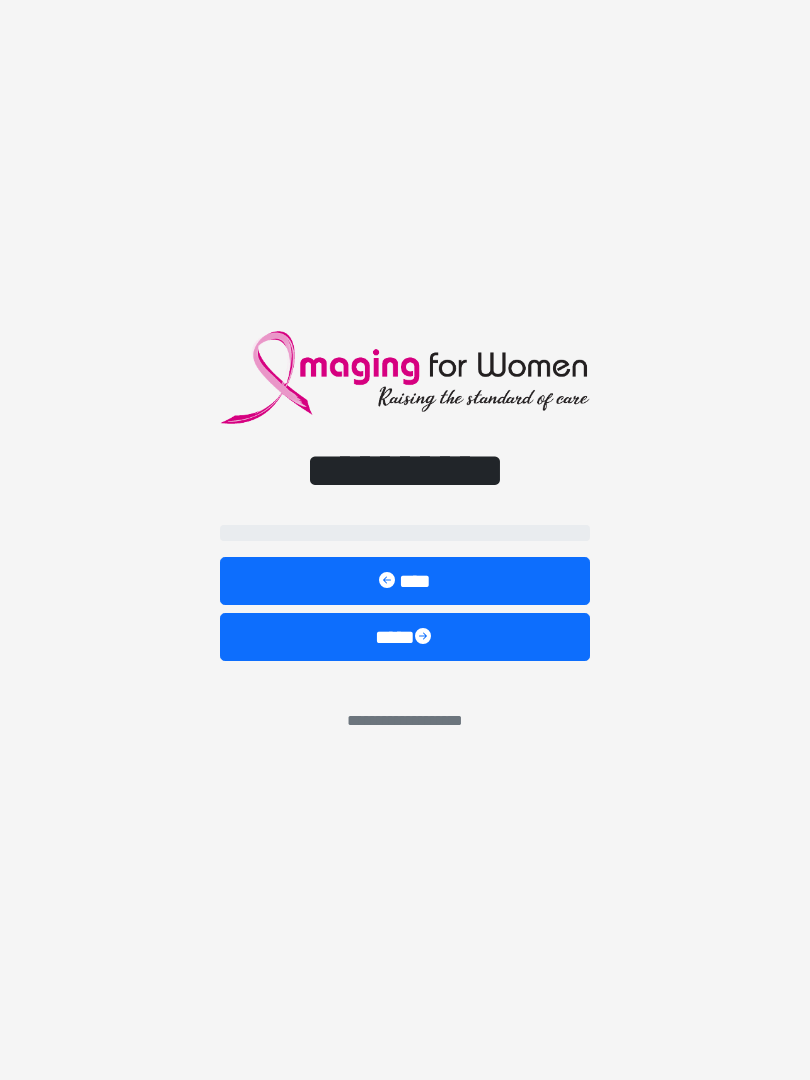 scroll, scrollTop: 0, scrollLeft: 0, axis: both 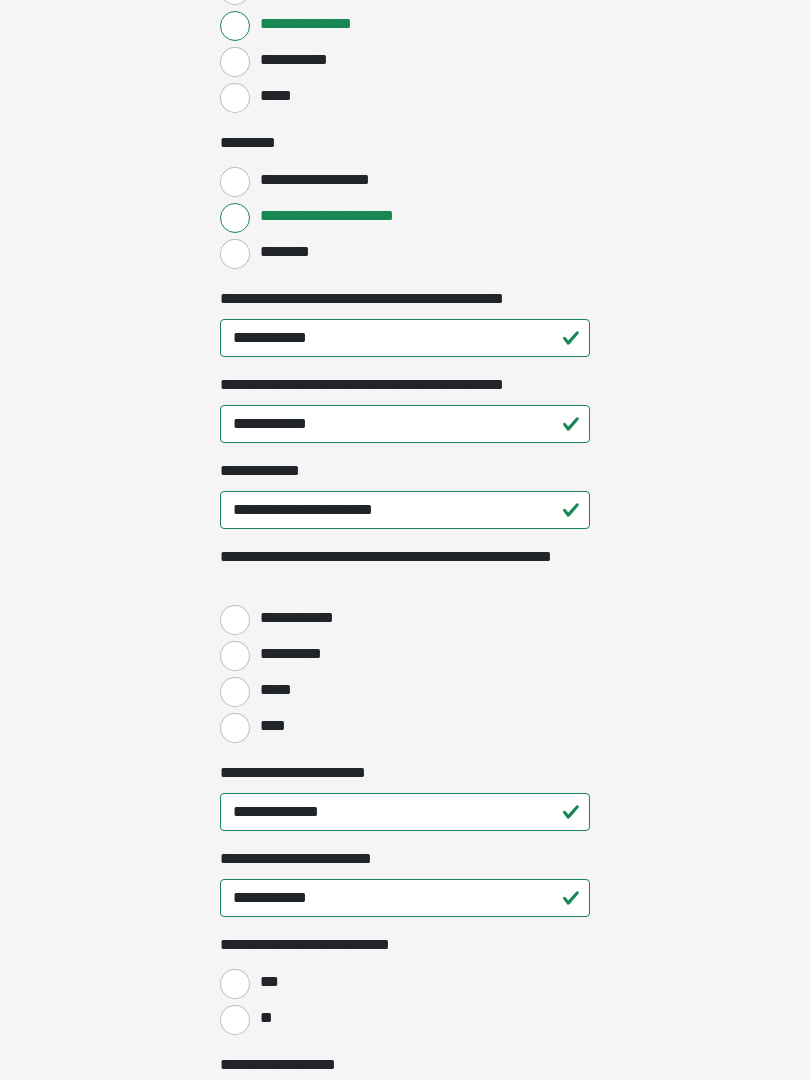 click on "**********" at bounding box center [235, 620] 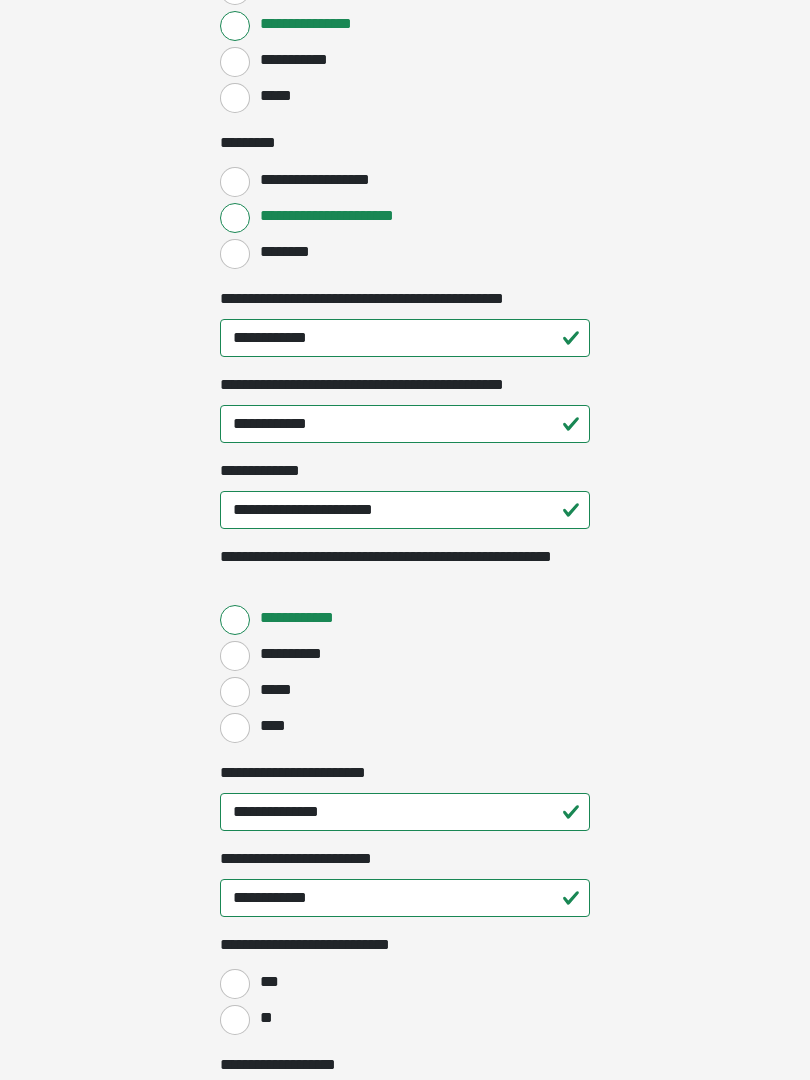 click on "*****" at bounding box center (235, 692) 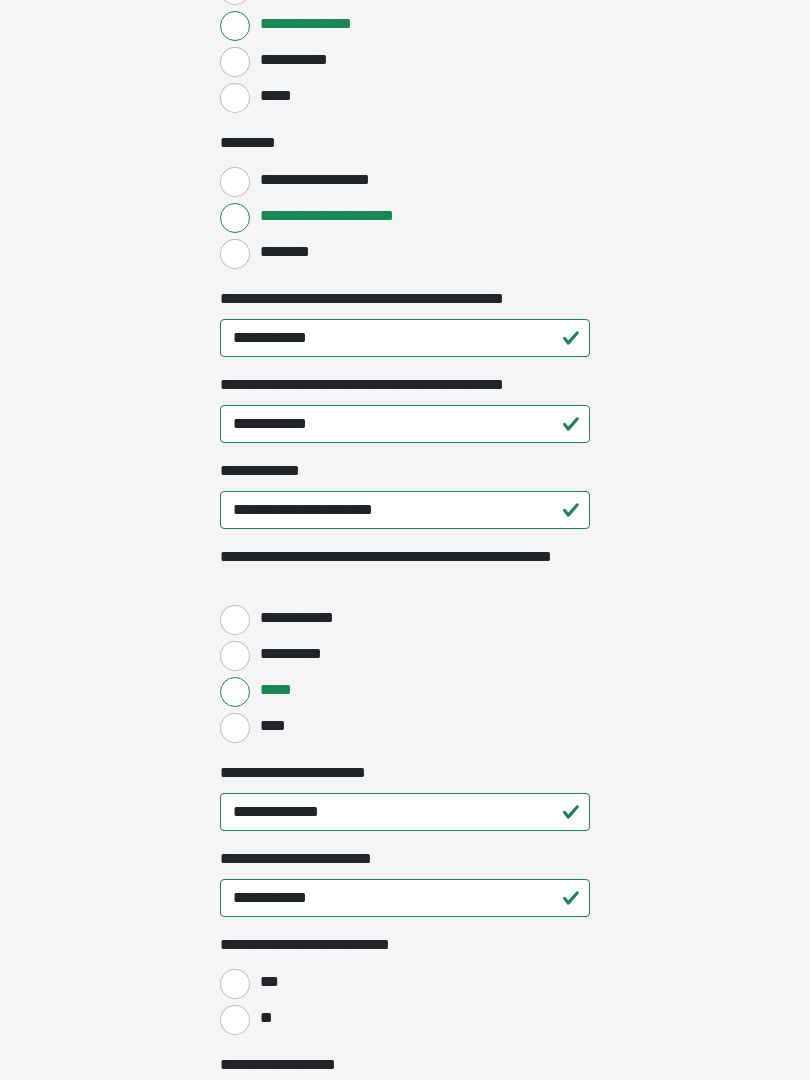 click on "****" at bounding box center [235, 728] 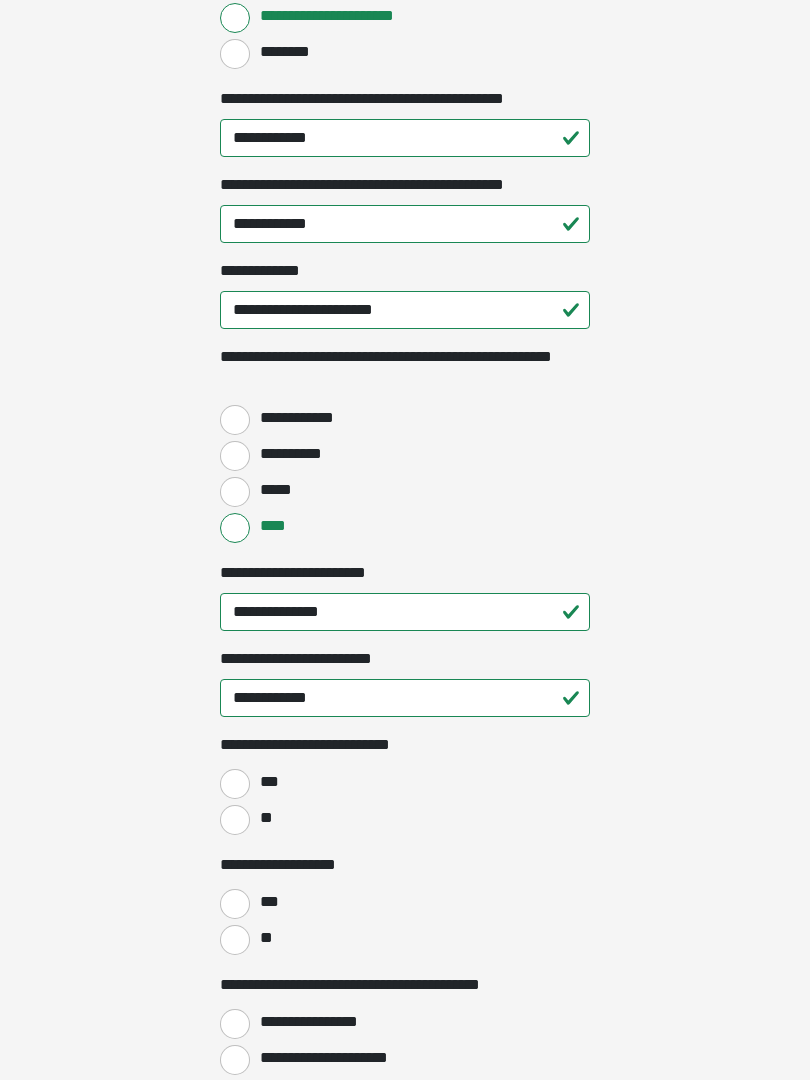 scroll, scrollTop: 2431, scrollLeft: 0, axis: vertical 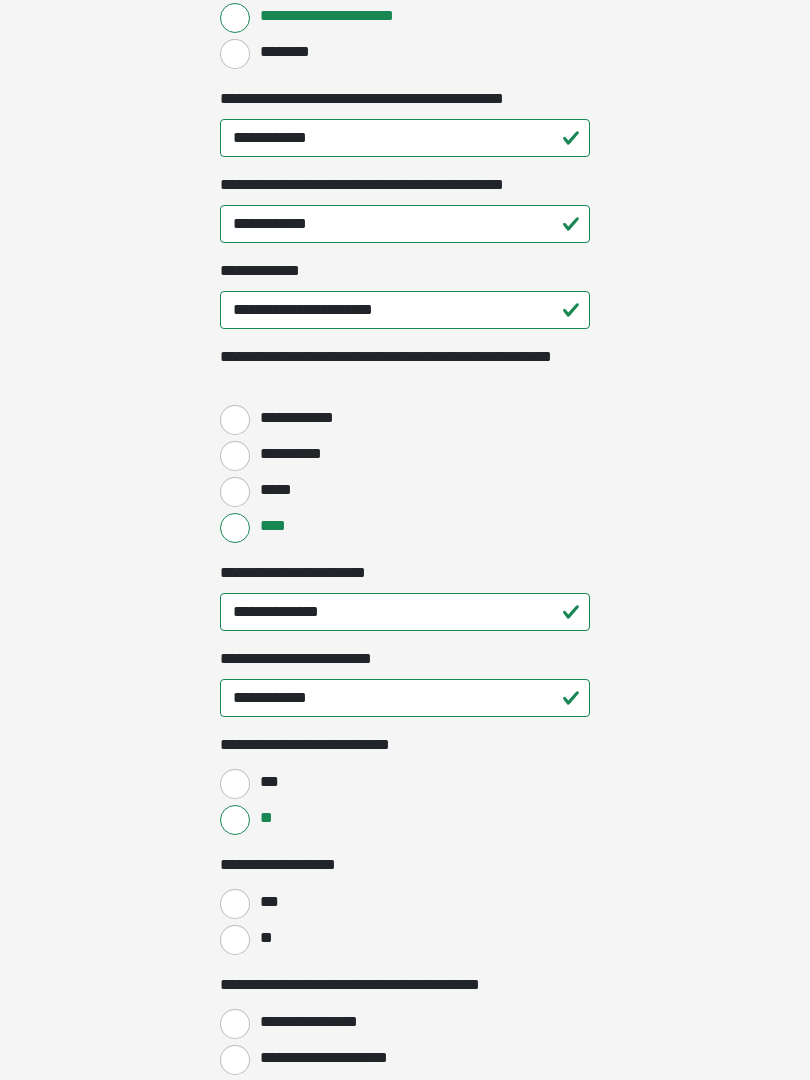 click on "**" at bounding box center (235, 940) 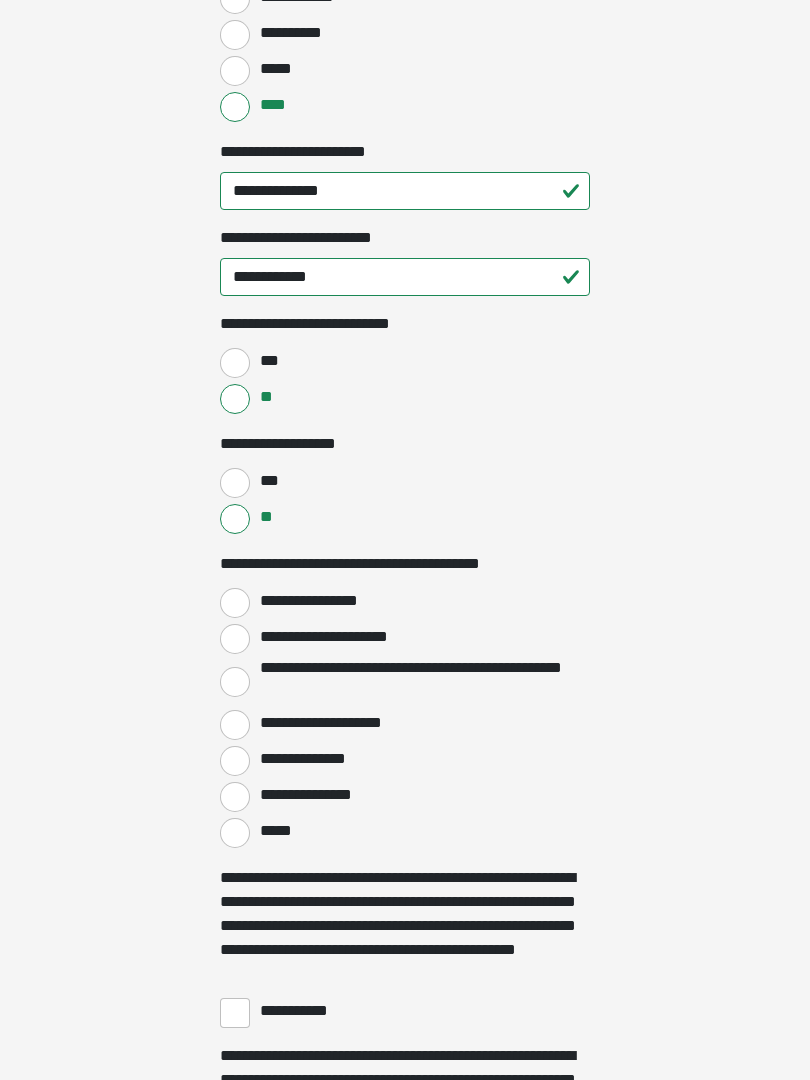 scroll, scrollTop: 2852, scrollLeft: 0, axis: vertical 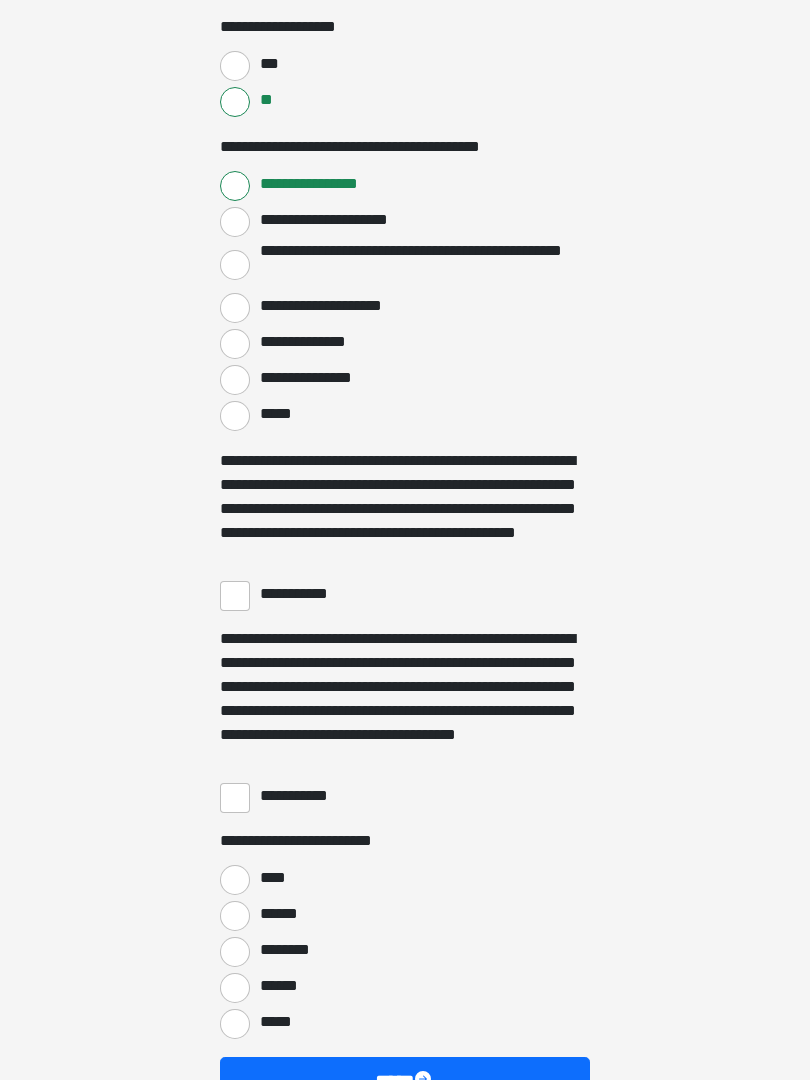 click on "**********" at bounding box center (235, 596) 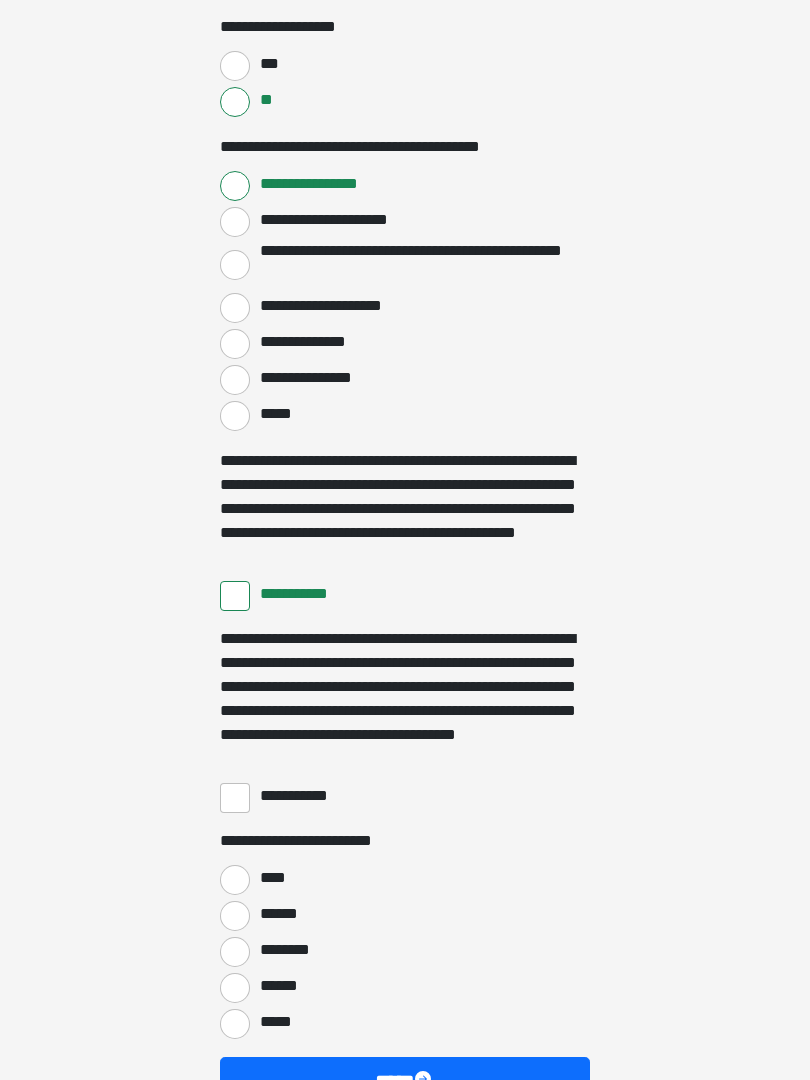 click on "**********" at bounding box center [235, 798] 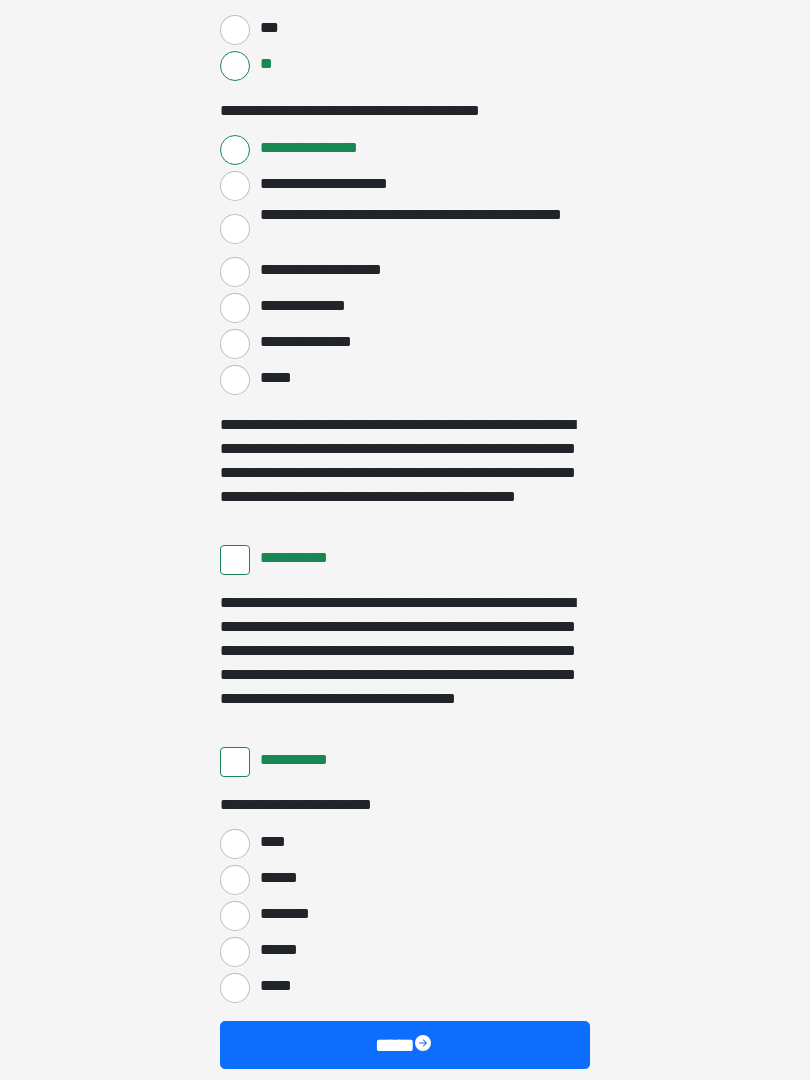 scroll, scrollTop: 3397, scrollLeft: 0, axis: vertical 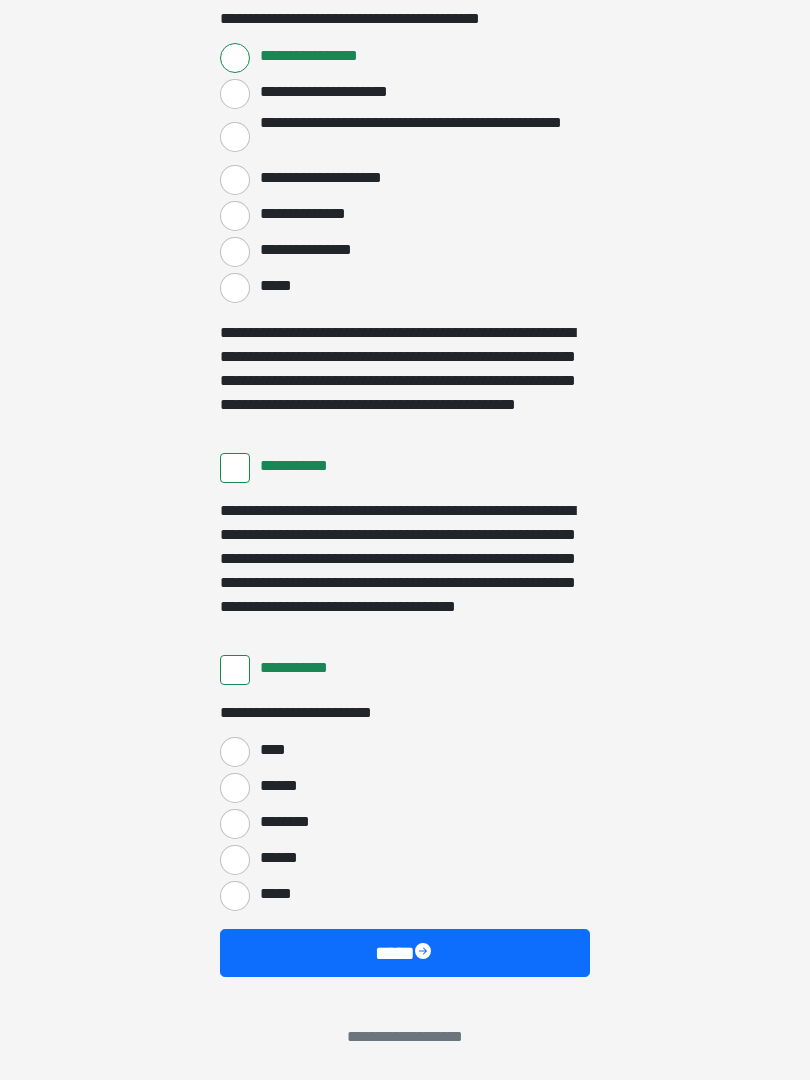 click on "****" at bounding box center [235, 752] 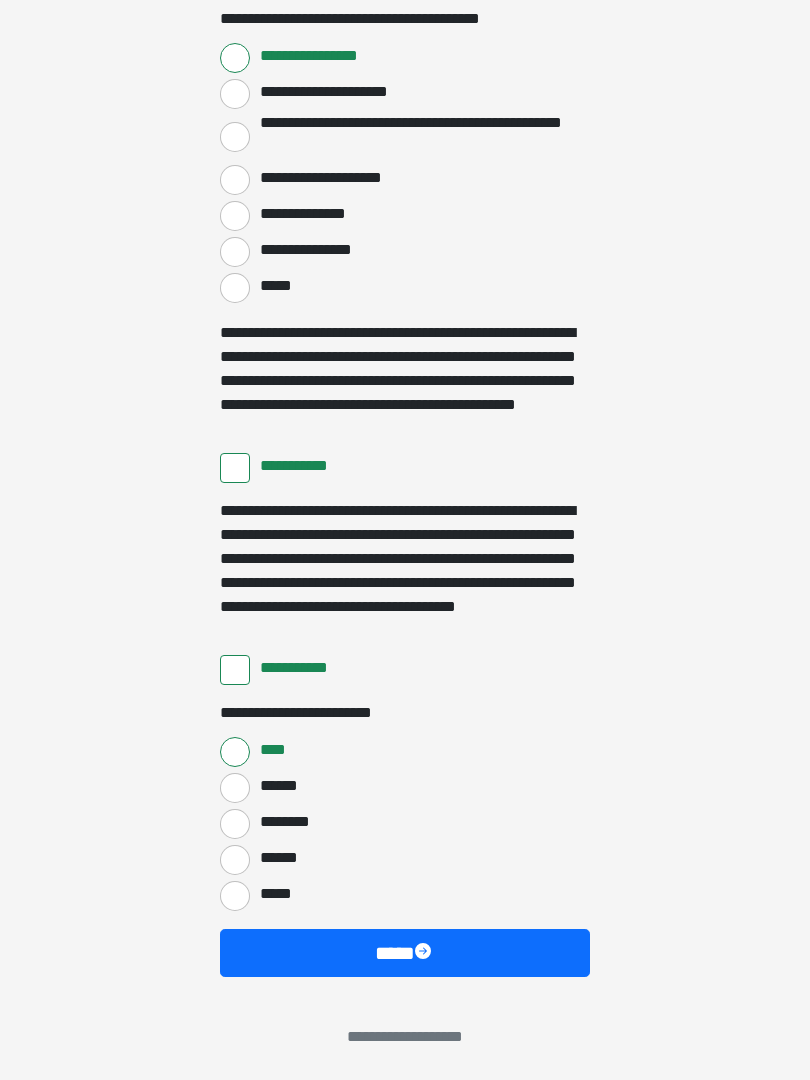 click on "****" at bounding box center (405, 953) 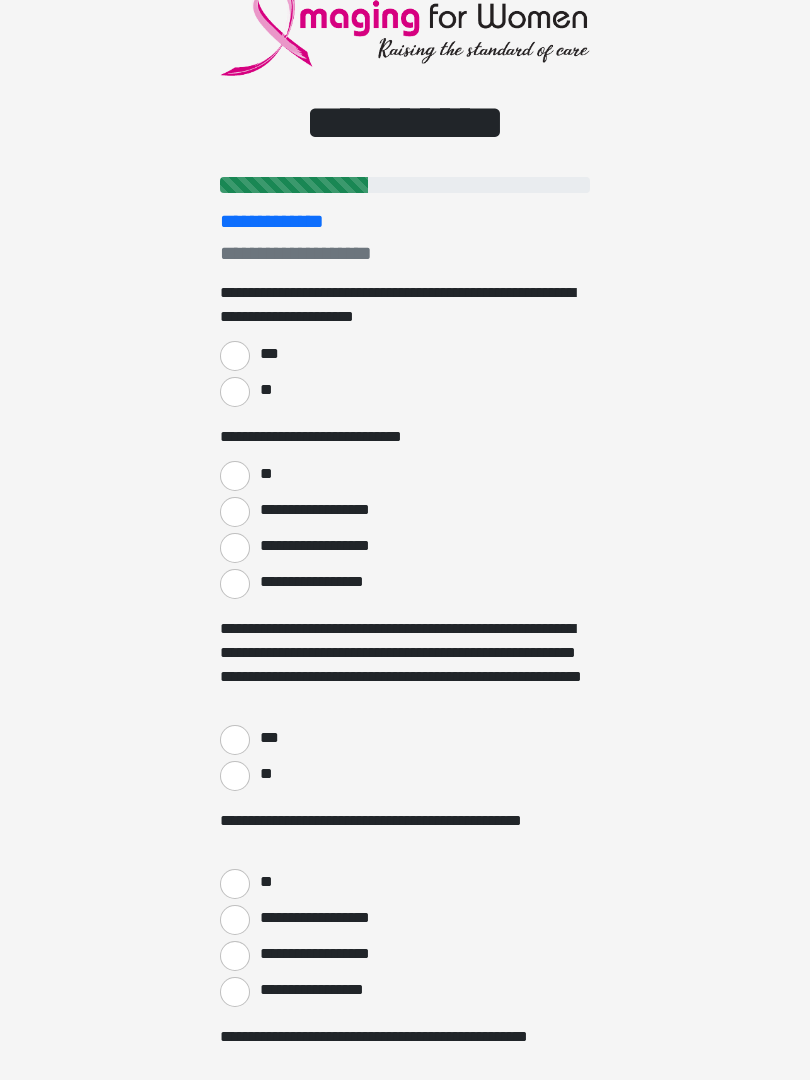 scroll, scrollTop: 0, scrollLeft: 0, axis: both 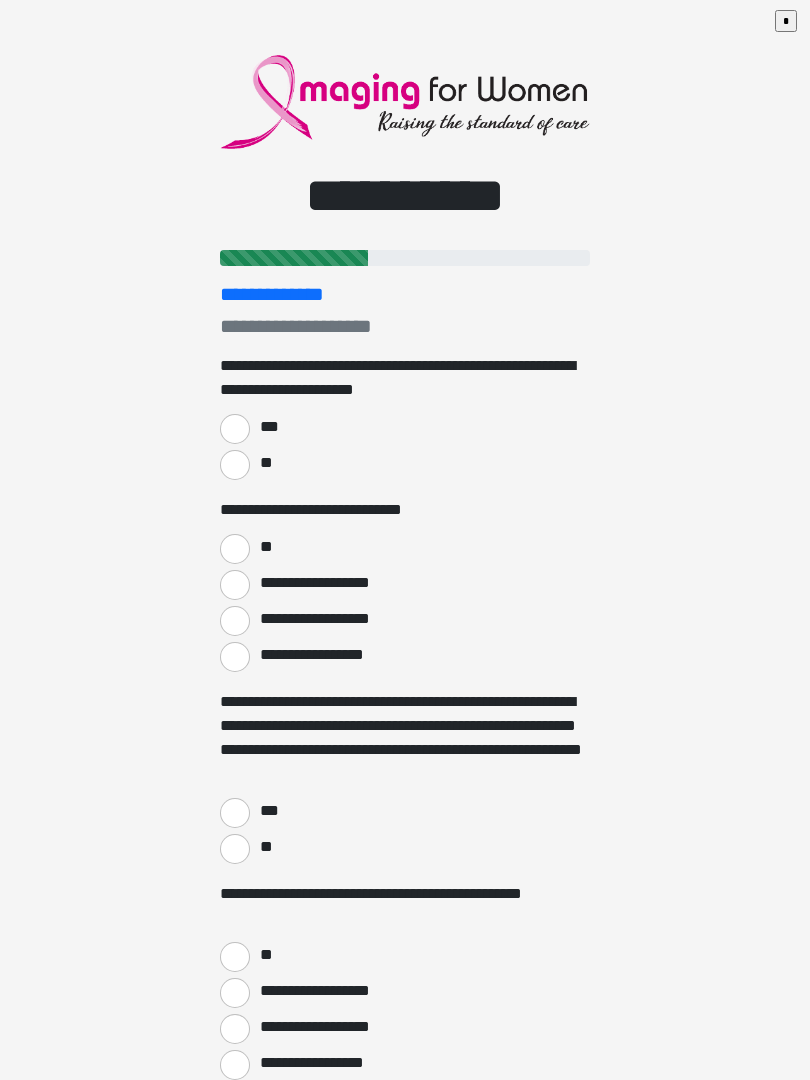 click on "***" at bounding box center (235, 429) 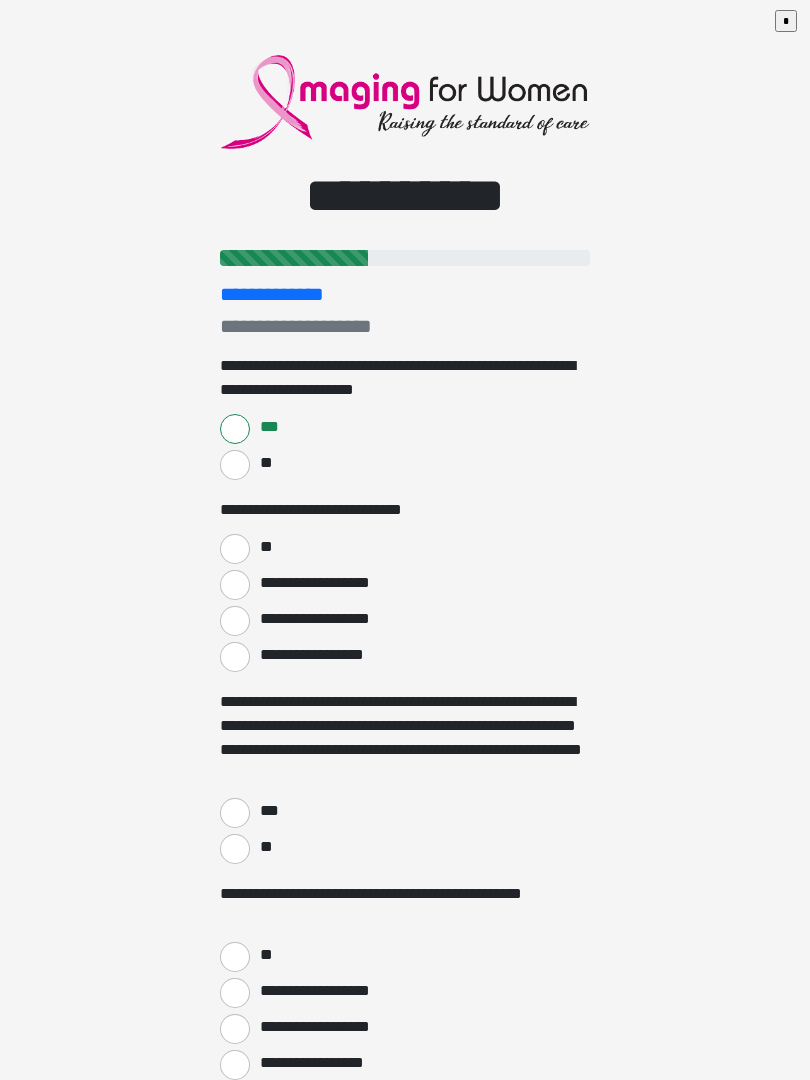 click on "**" at bounding box center (235, 549) 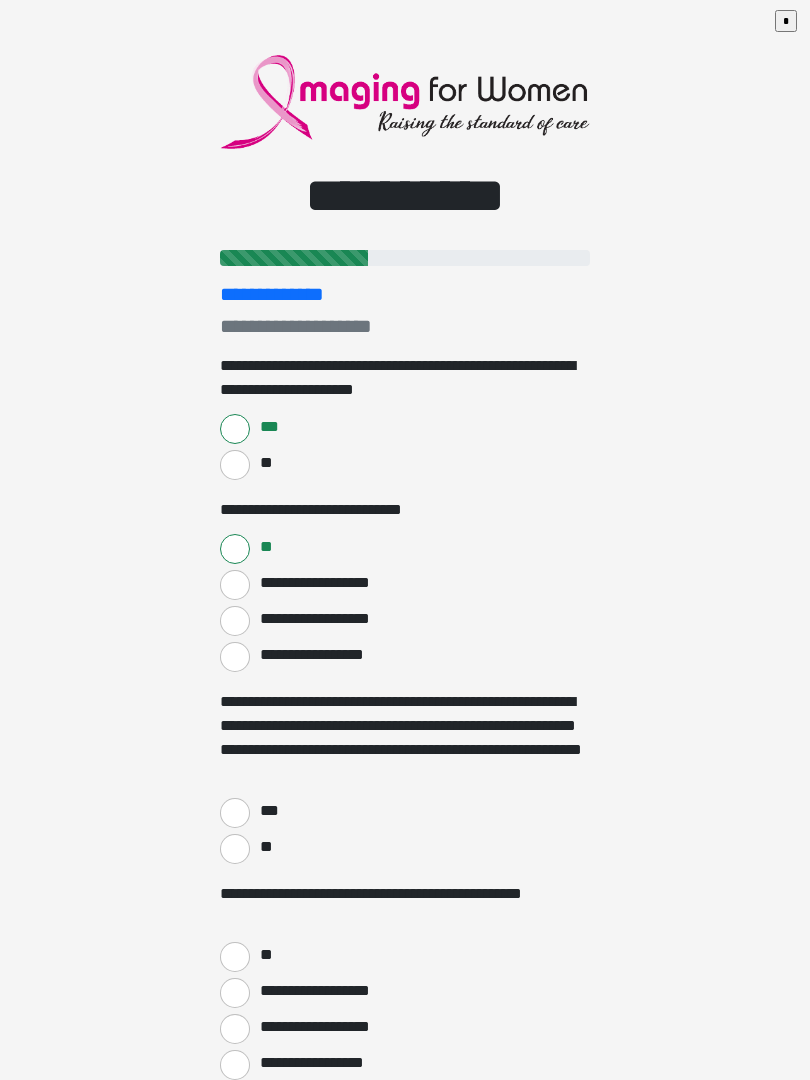 click on "***" at bounding box center [235, 813] 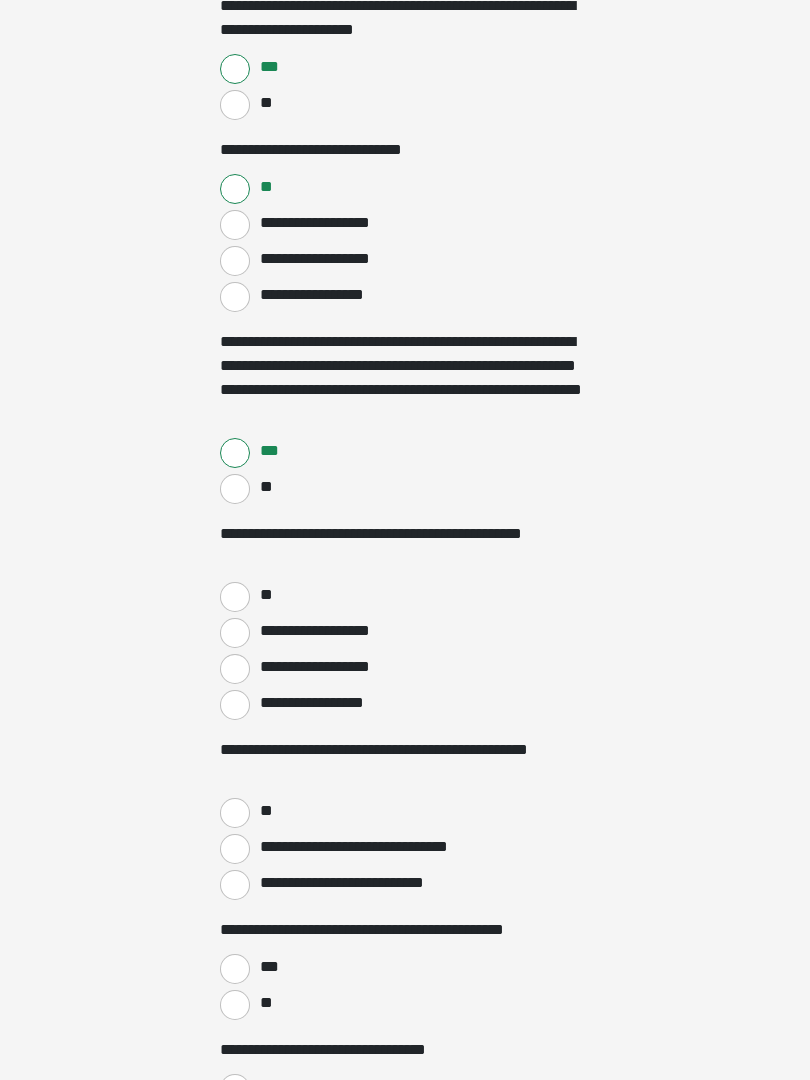 scroll, scrollTop: 360, scrollLeft: 0, axis: vertical 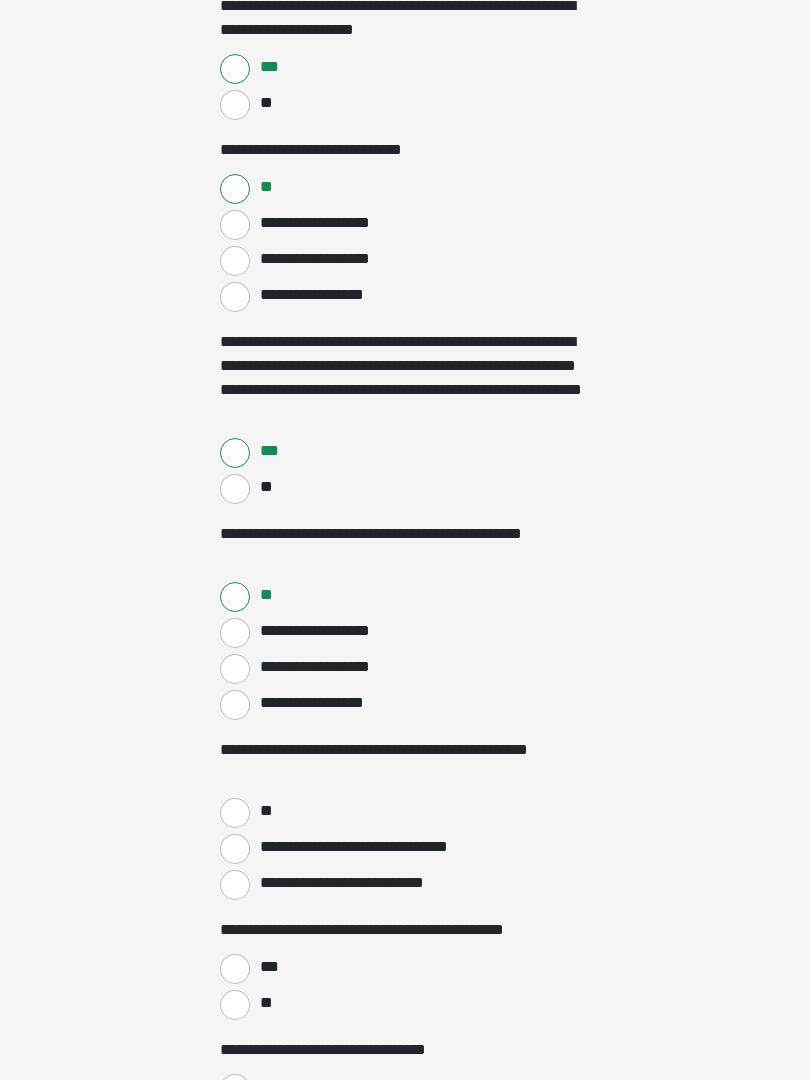 click on "**" at bounding box center [235, 813] 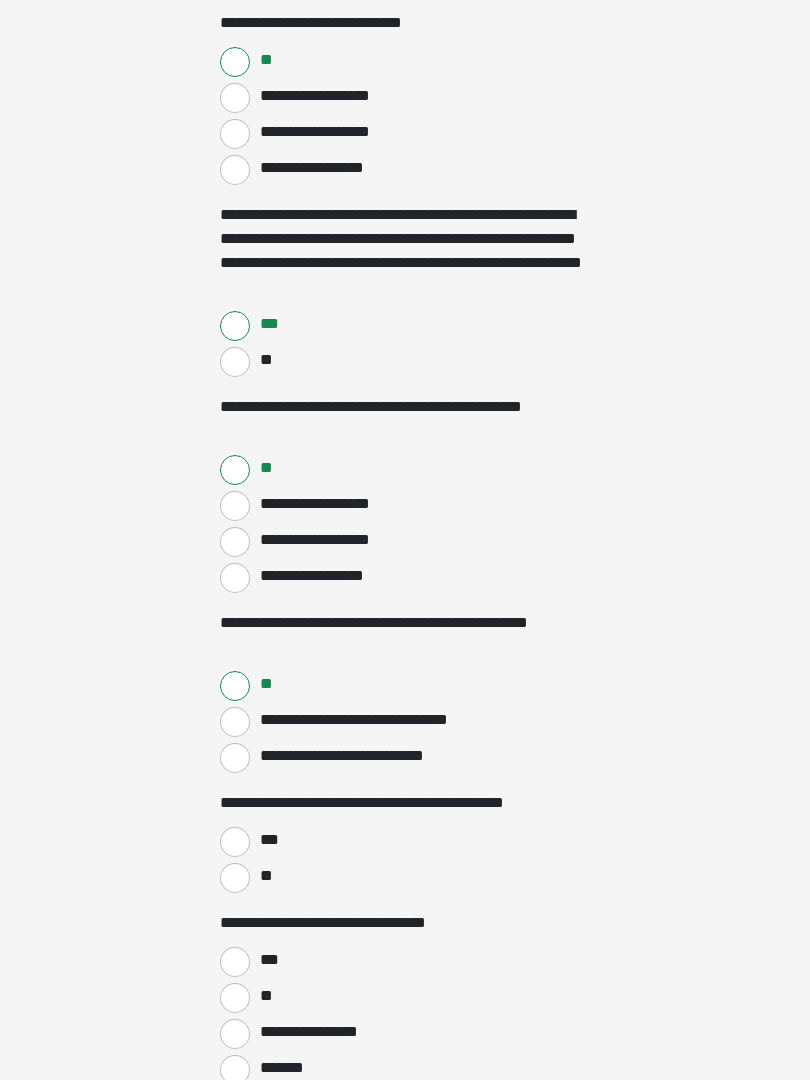 scroll, scrollTop: 487, scrollLeft: 0, axis: vertical 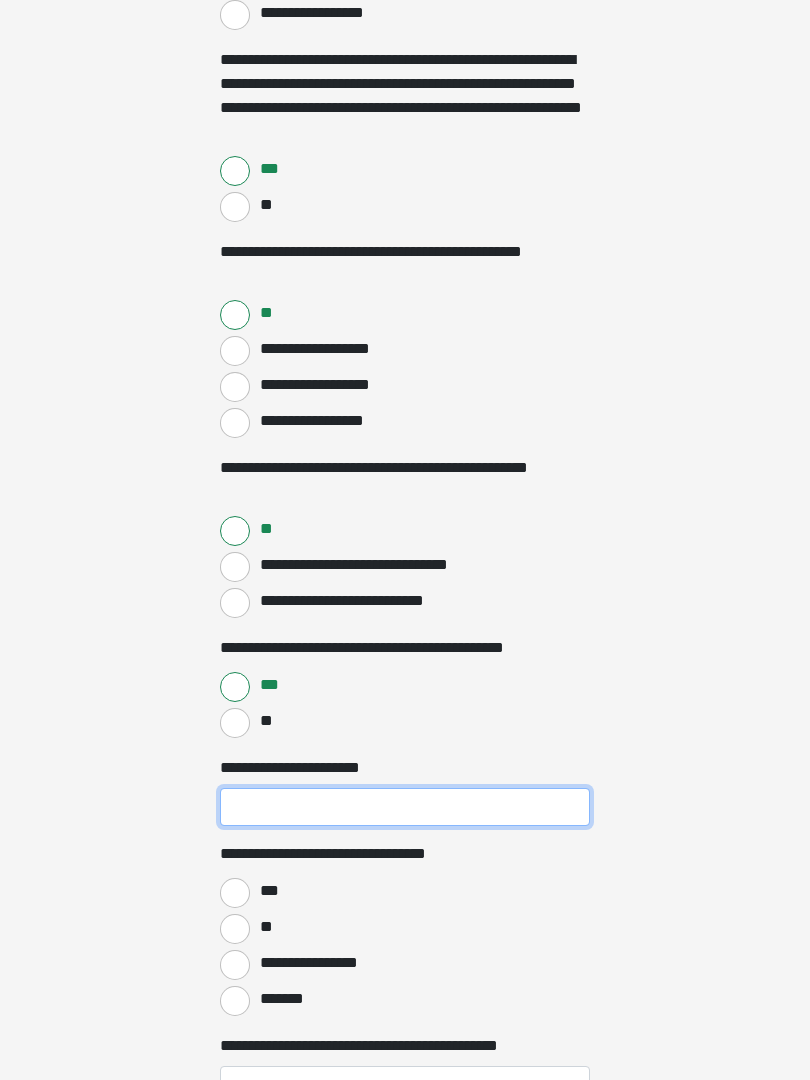 click on "**********" at bounding box center [405, 807] 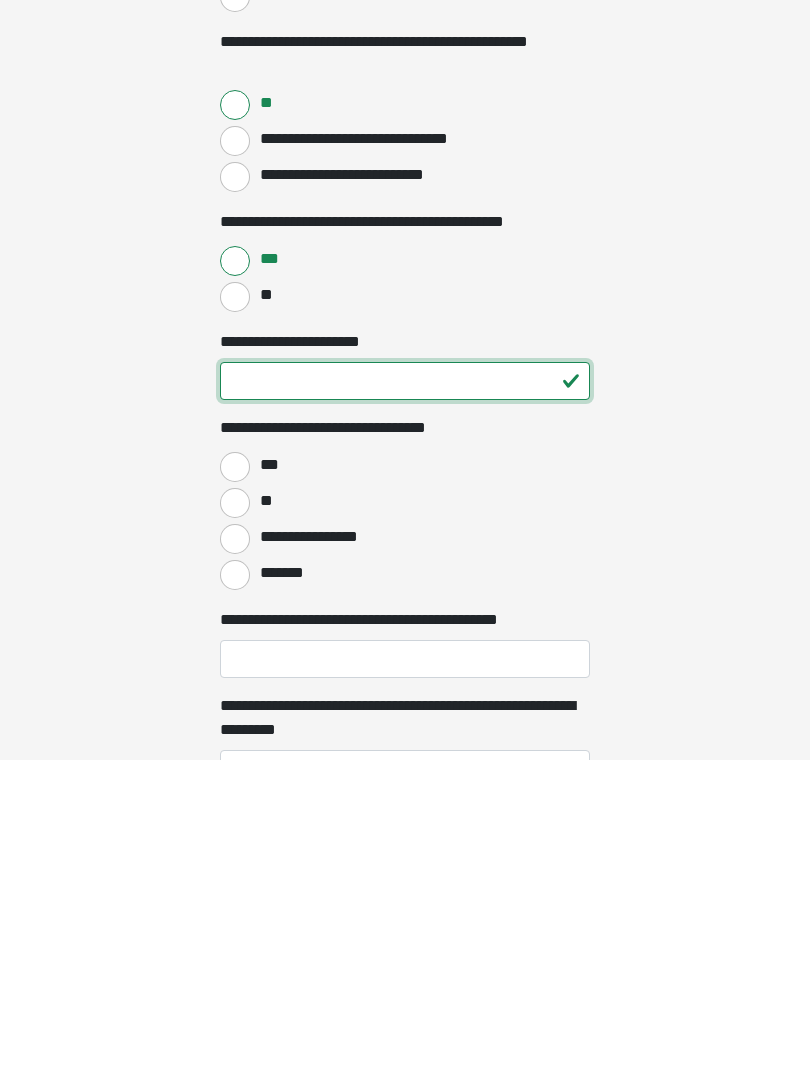 type on "**" 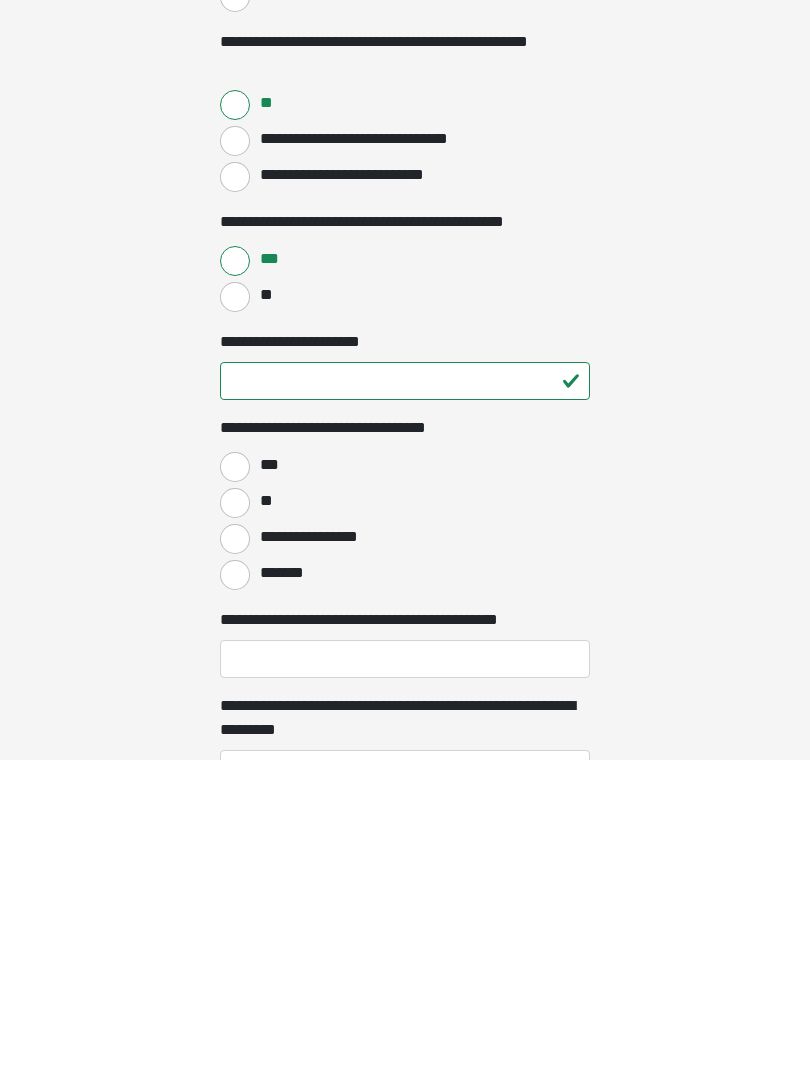 click on "***" at bounding box center (235, 787) 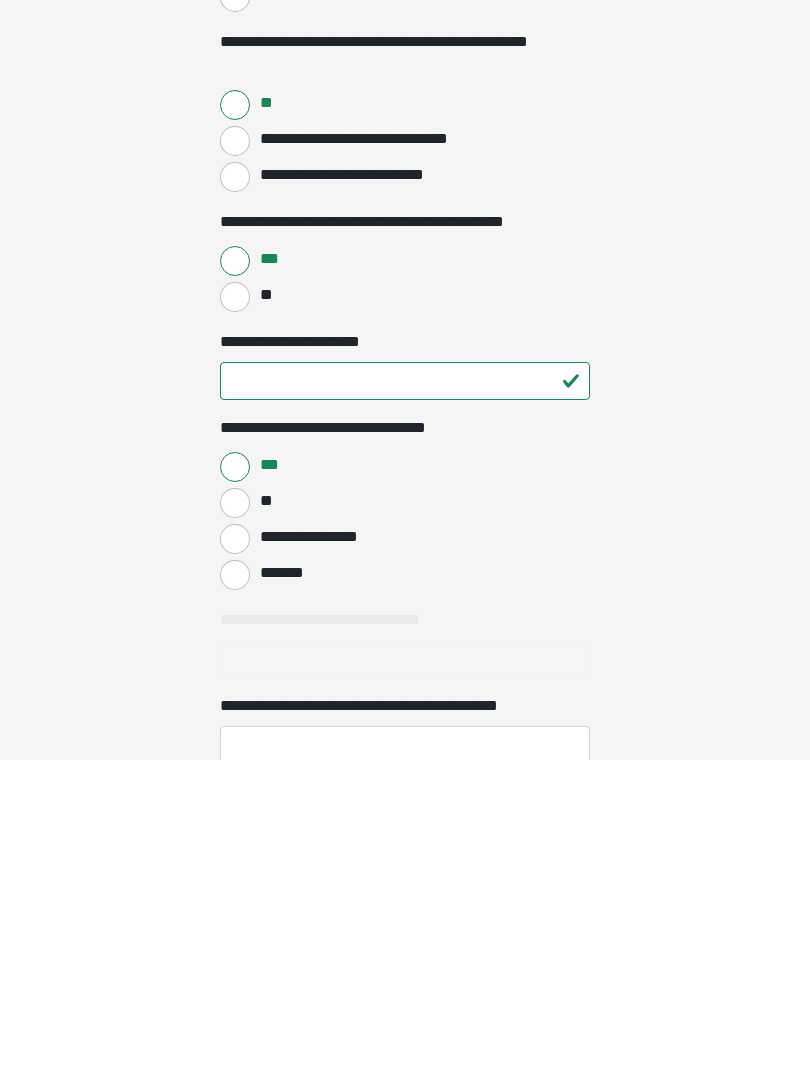 scroll, scrollTop: 1069, scrollLeft: 0, axis: vertical 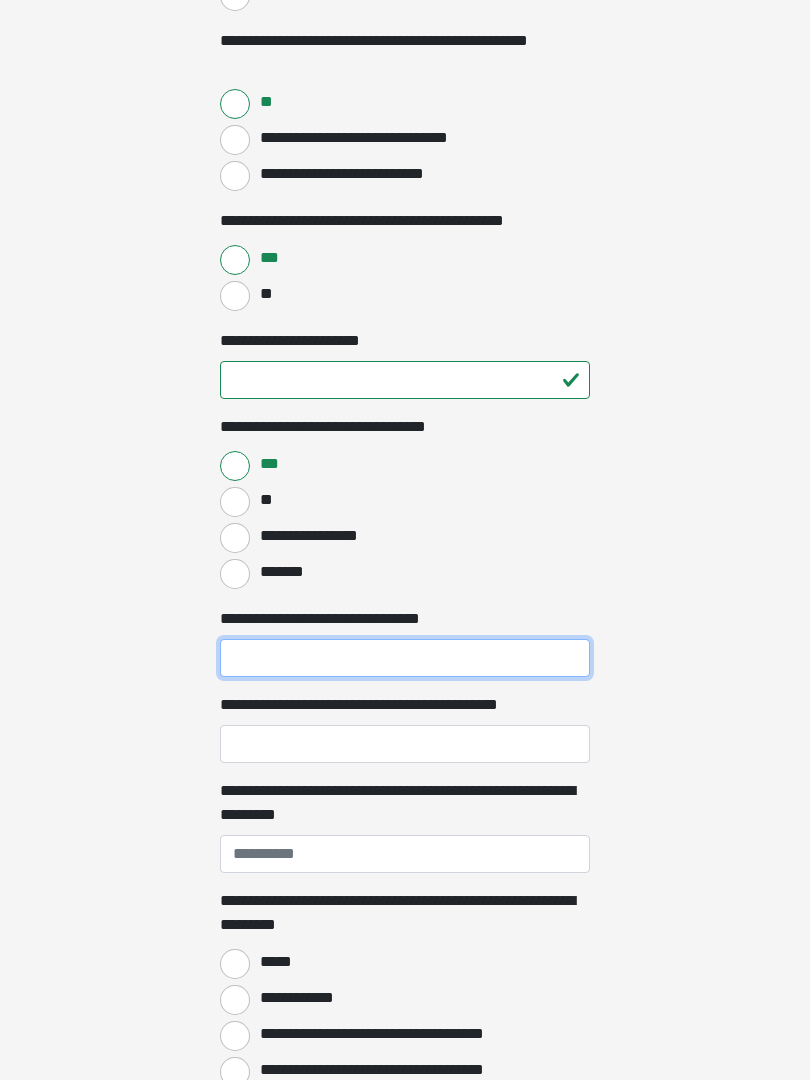 click on "**********" at bounding box center (405, 658) 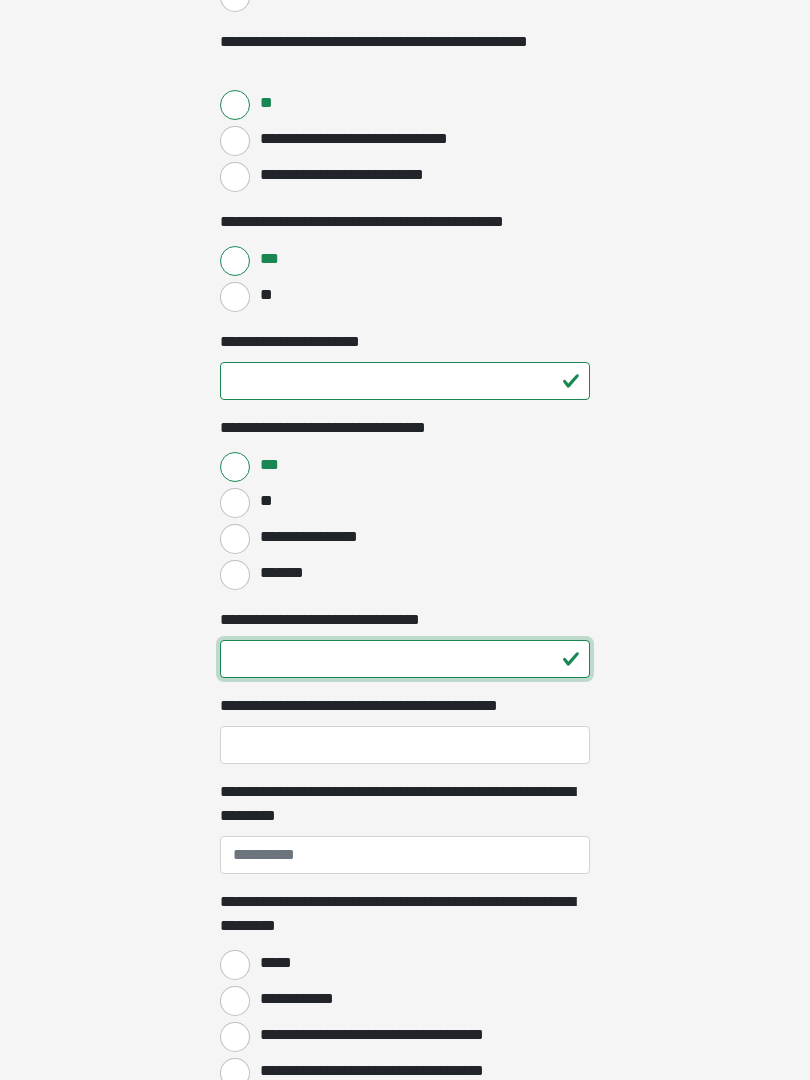type on "**" 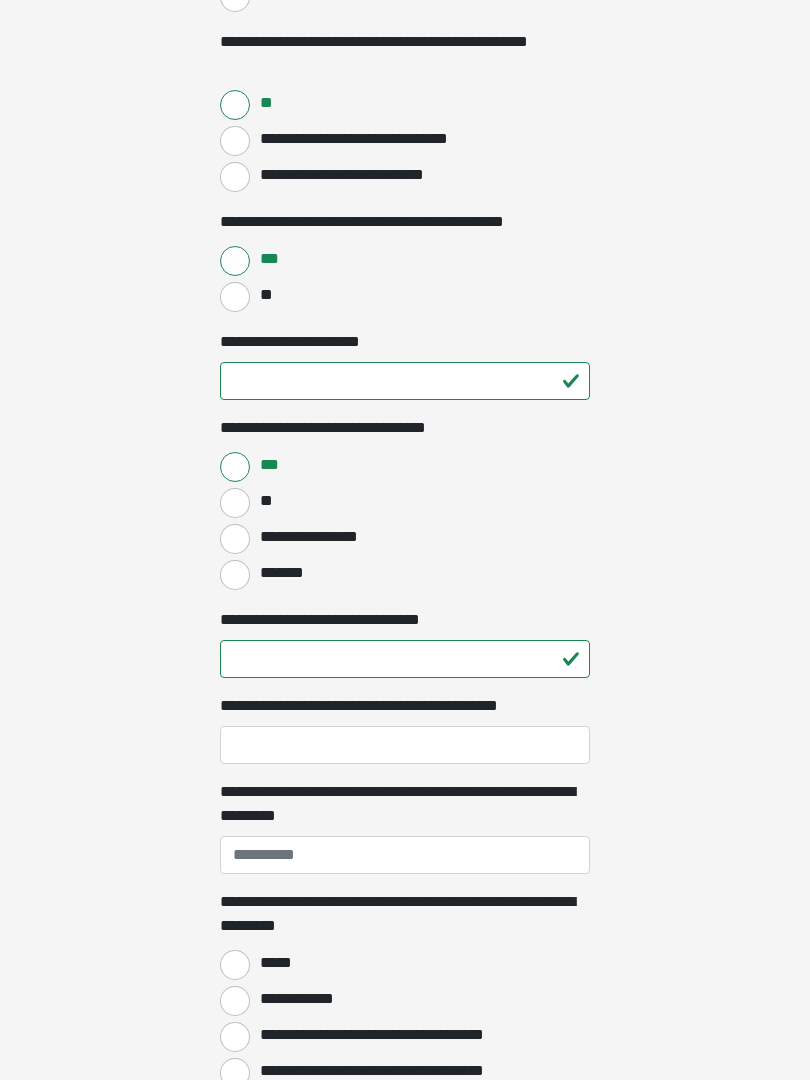 click on "**********" at bounding box center [405, -528] 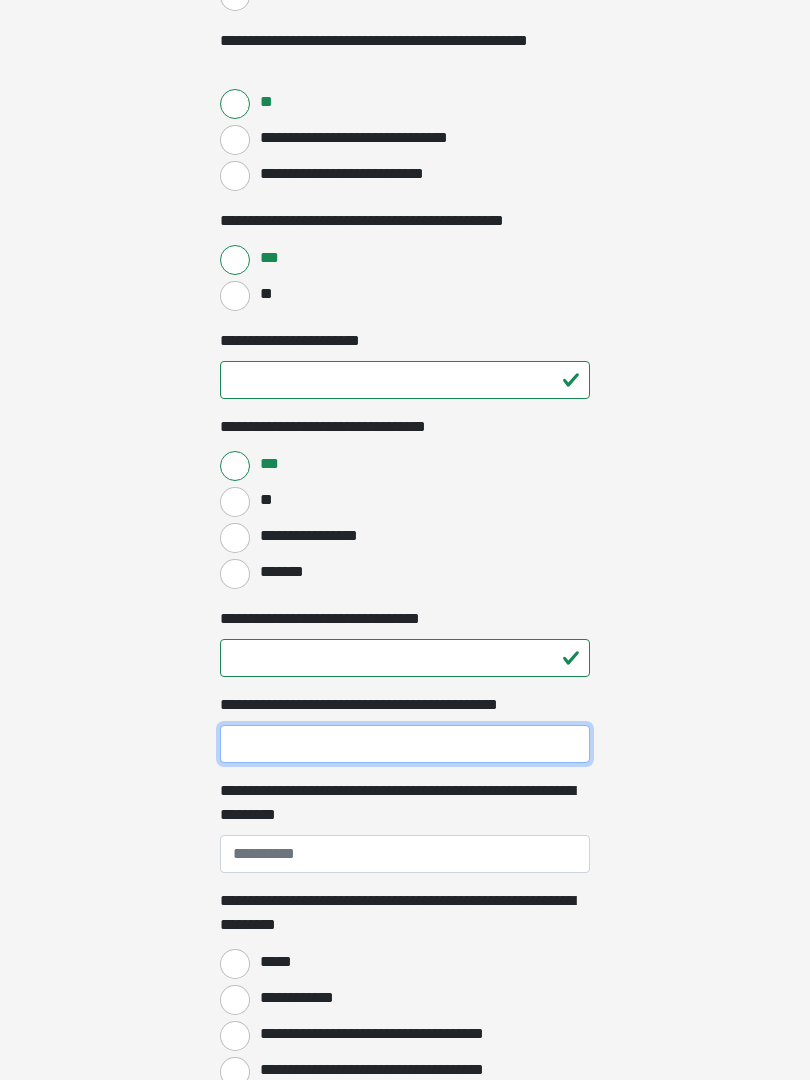 click on "**********" at bounding box center (405, 744) 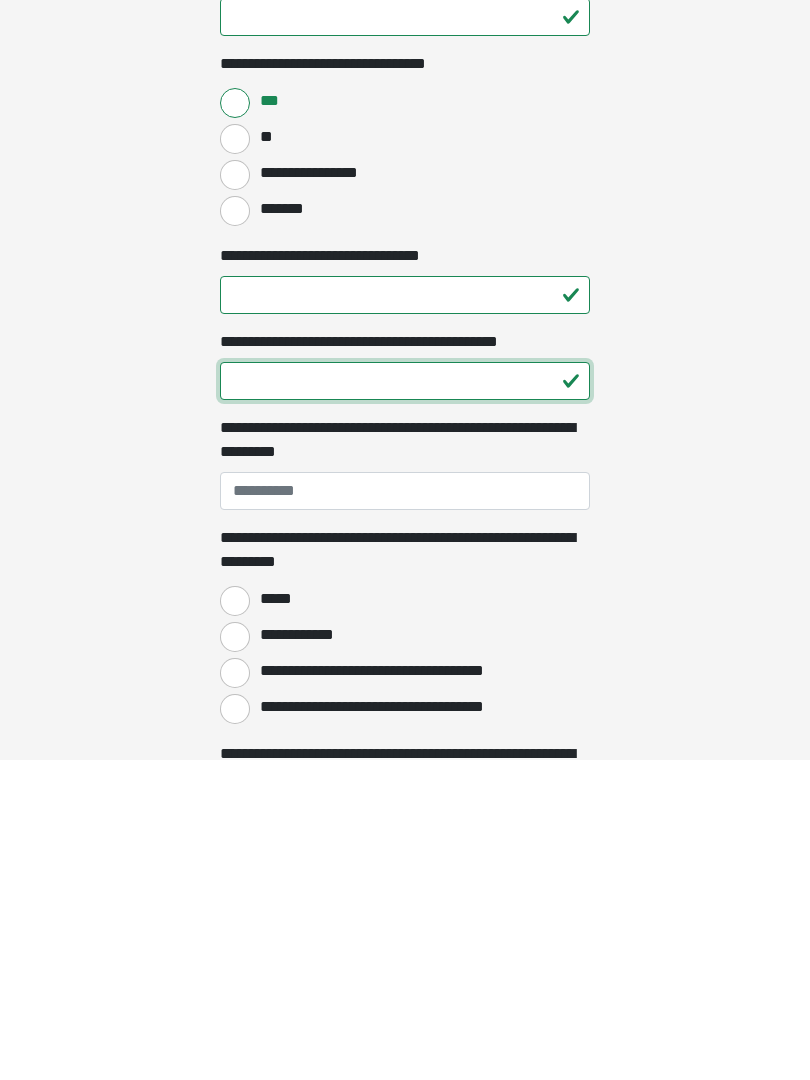 type on "**" 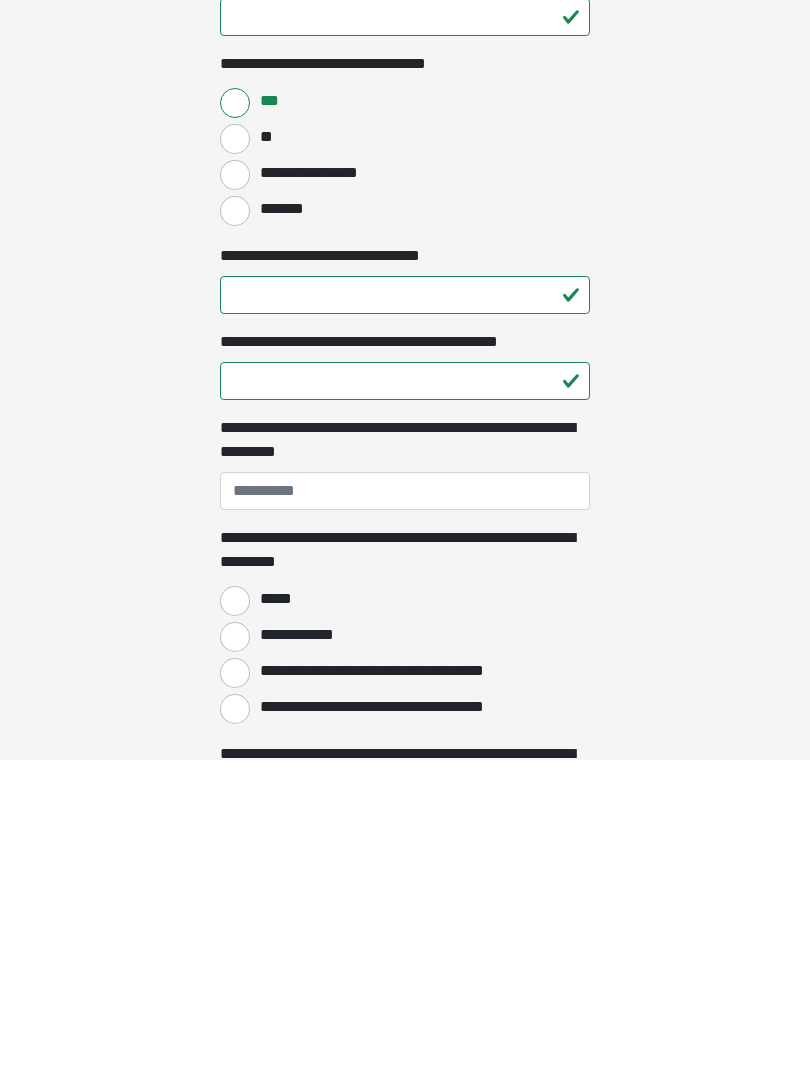 click on "**********" at bounding box center [405, 811] 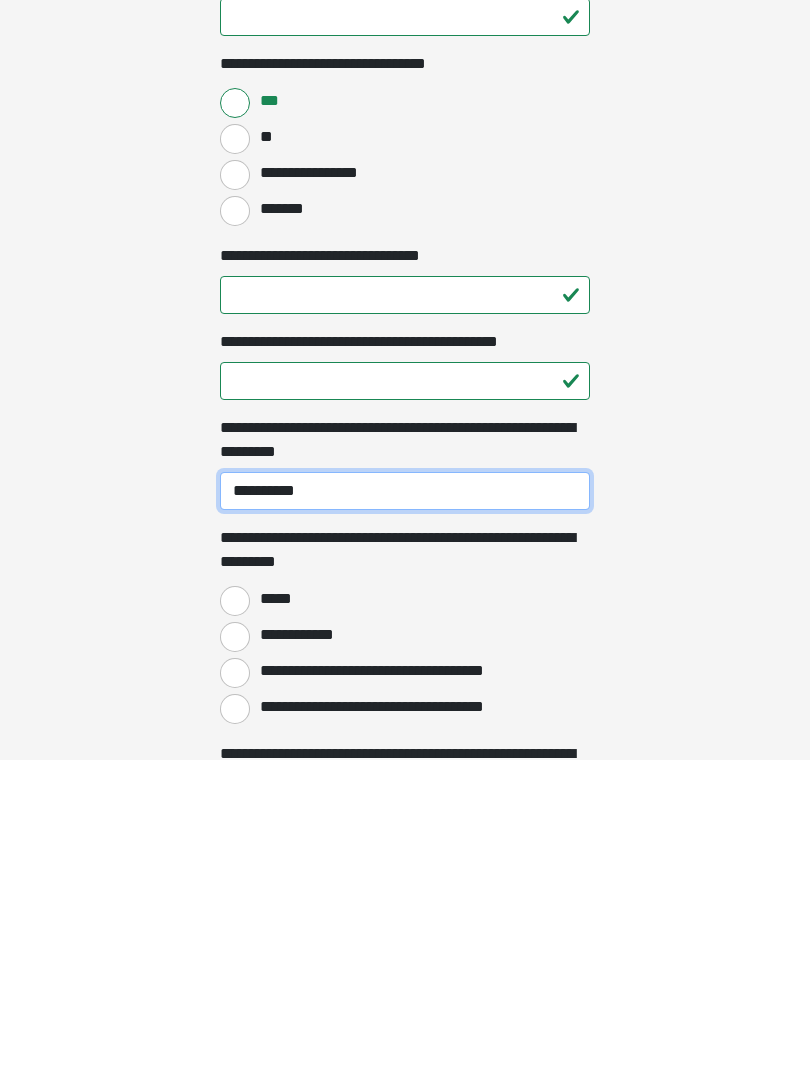 type on "**********" 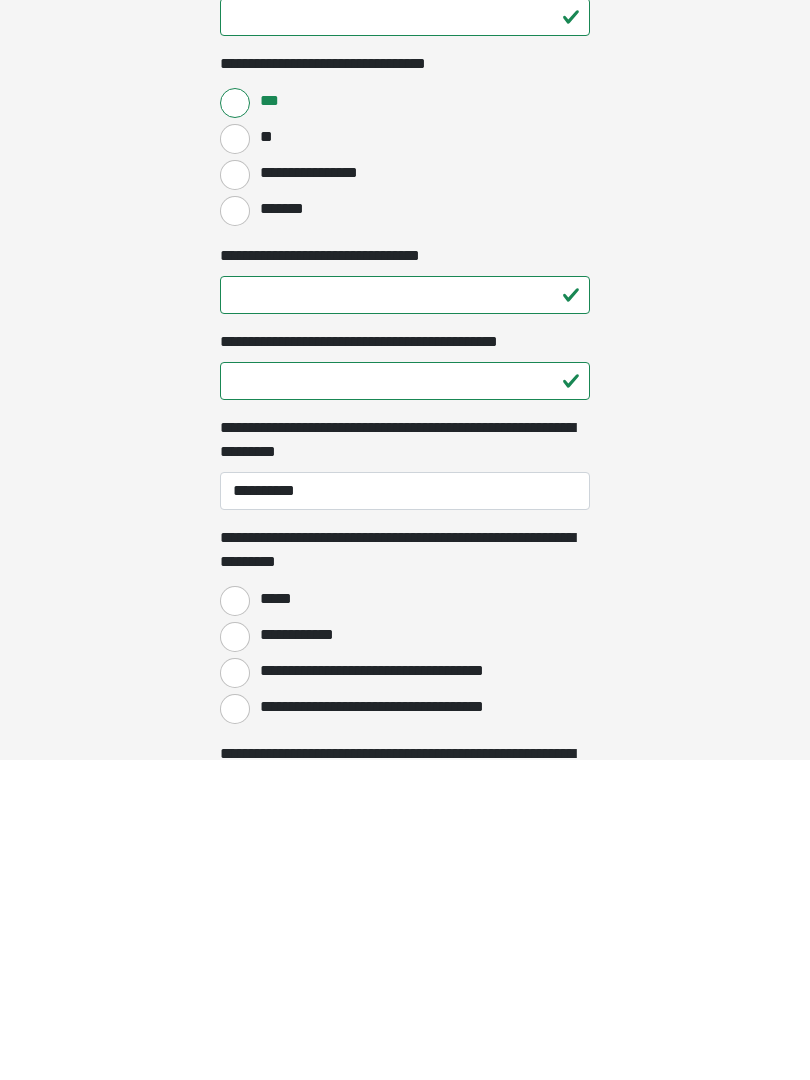 click on "**********" at bounding box center (405, -572) 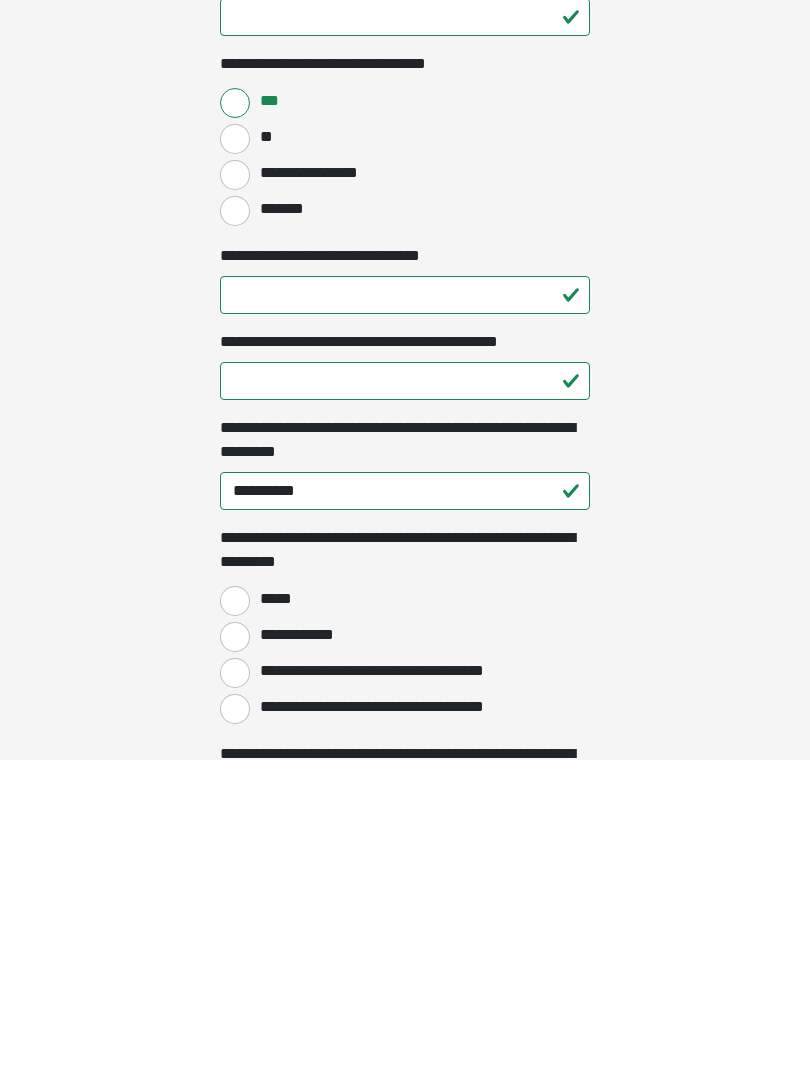 scroll, scrollTop: 1433, scrollLeft: 0, axis: vertical 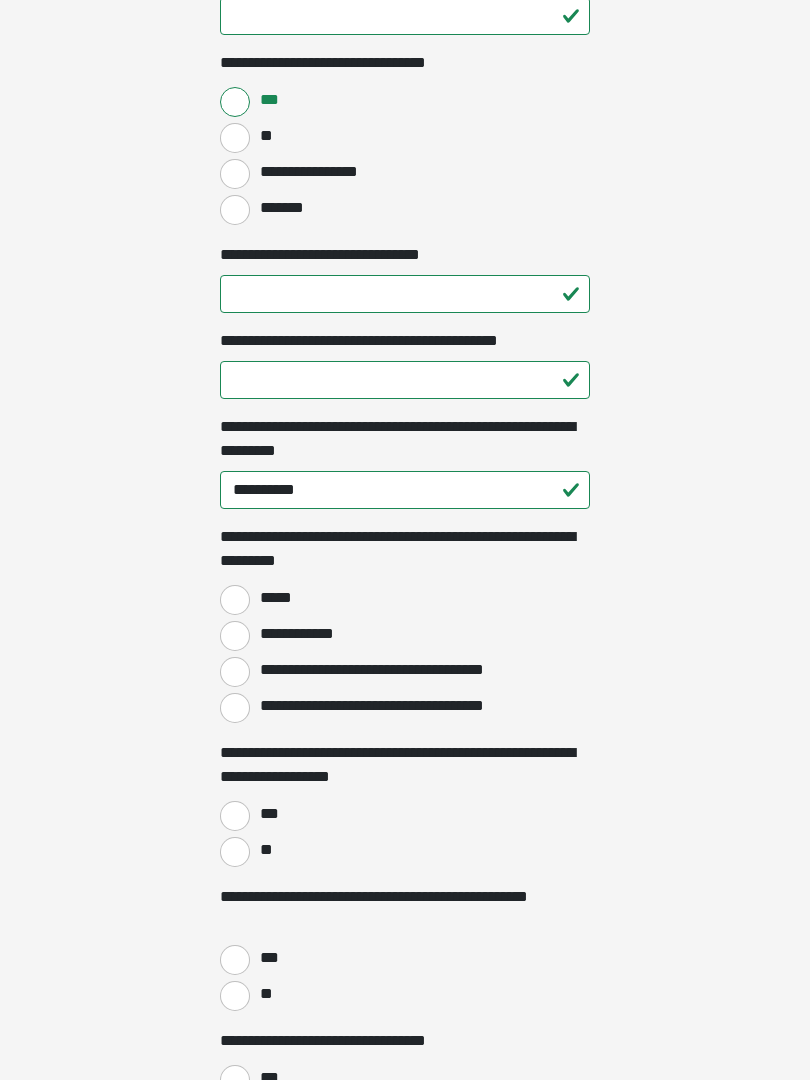 click on "**********" at bounding box center [235, 672] 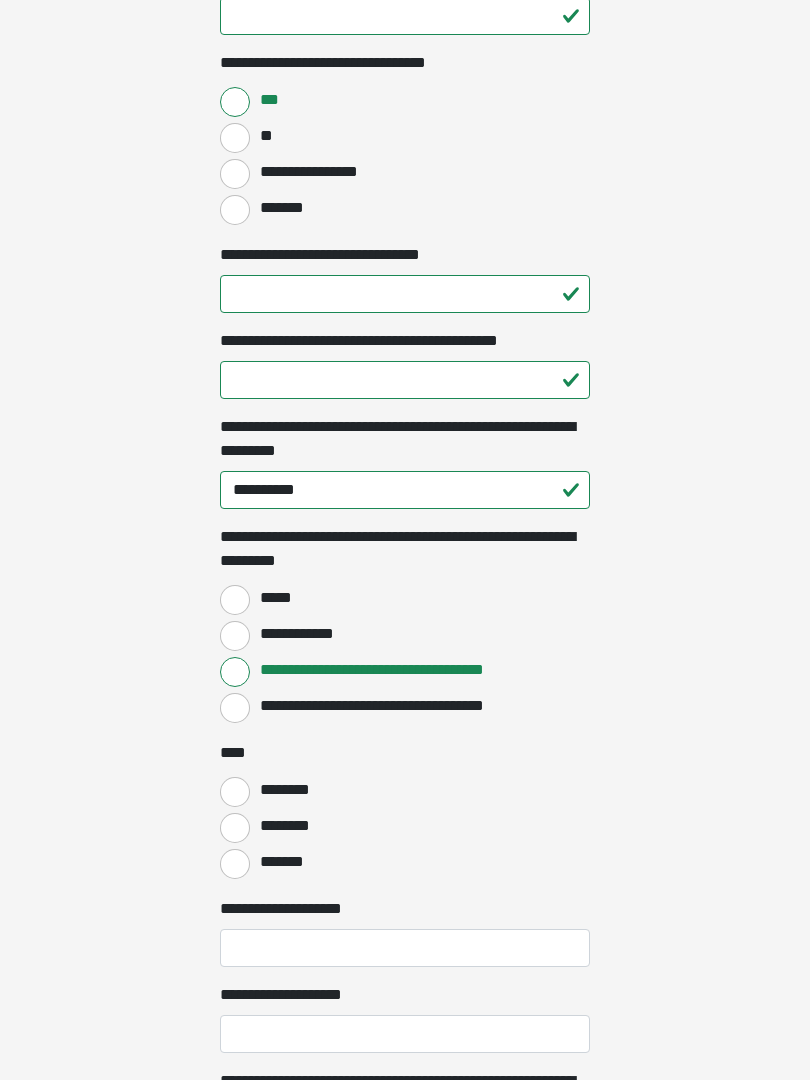 click on "********" at bounding box center (235, 828) 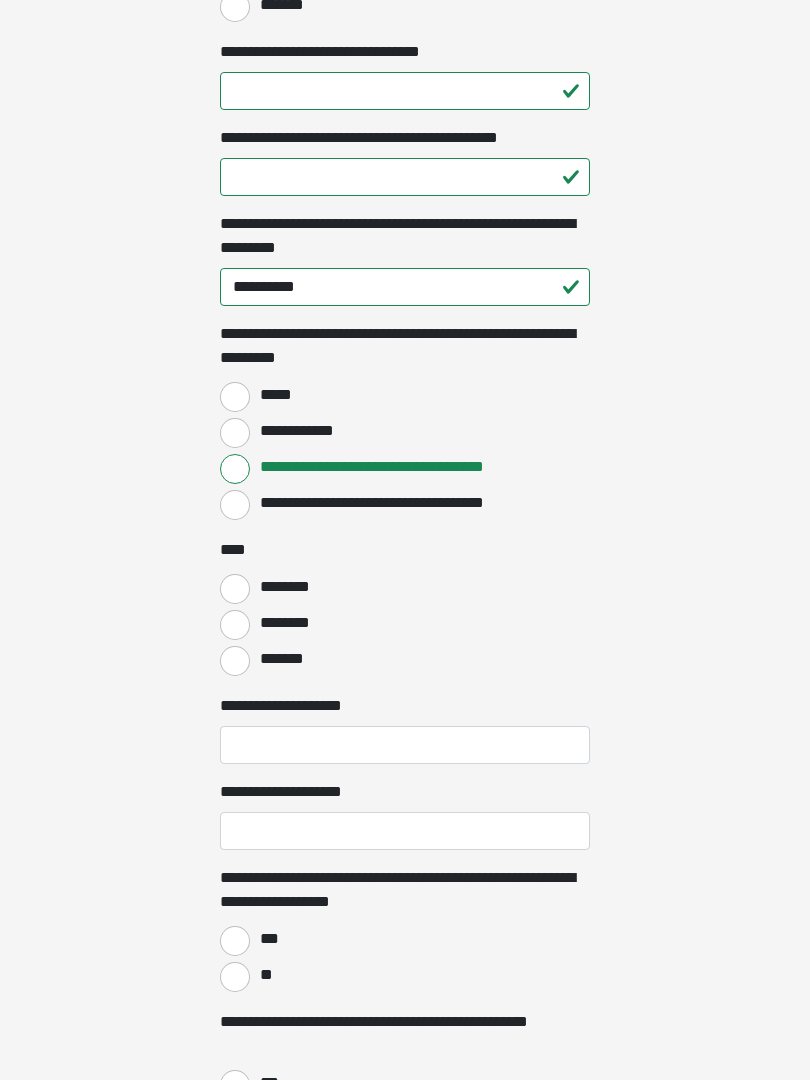 scroll, scrollTop: 1637, scrollLeft: 0, axis: vertical 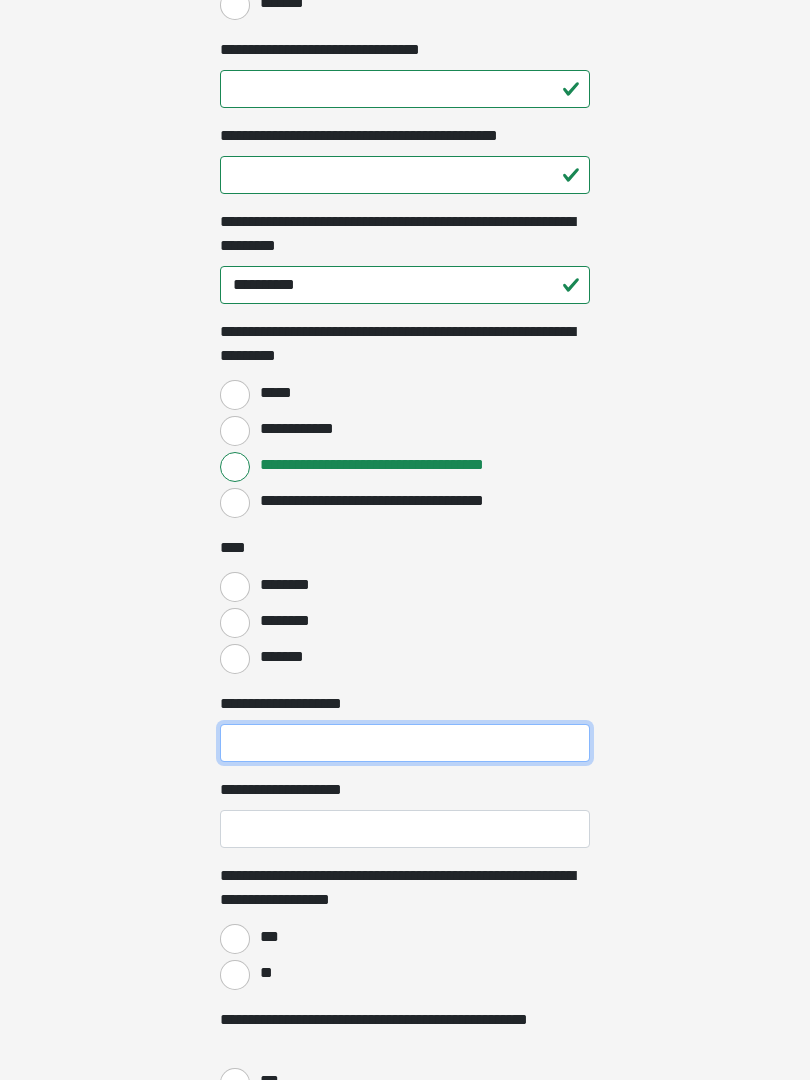 click on "**********" at bounding box center [405, 744] 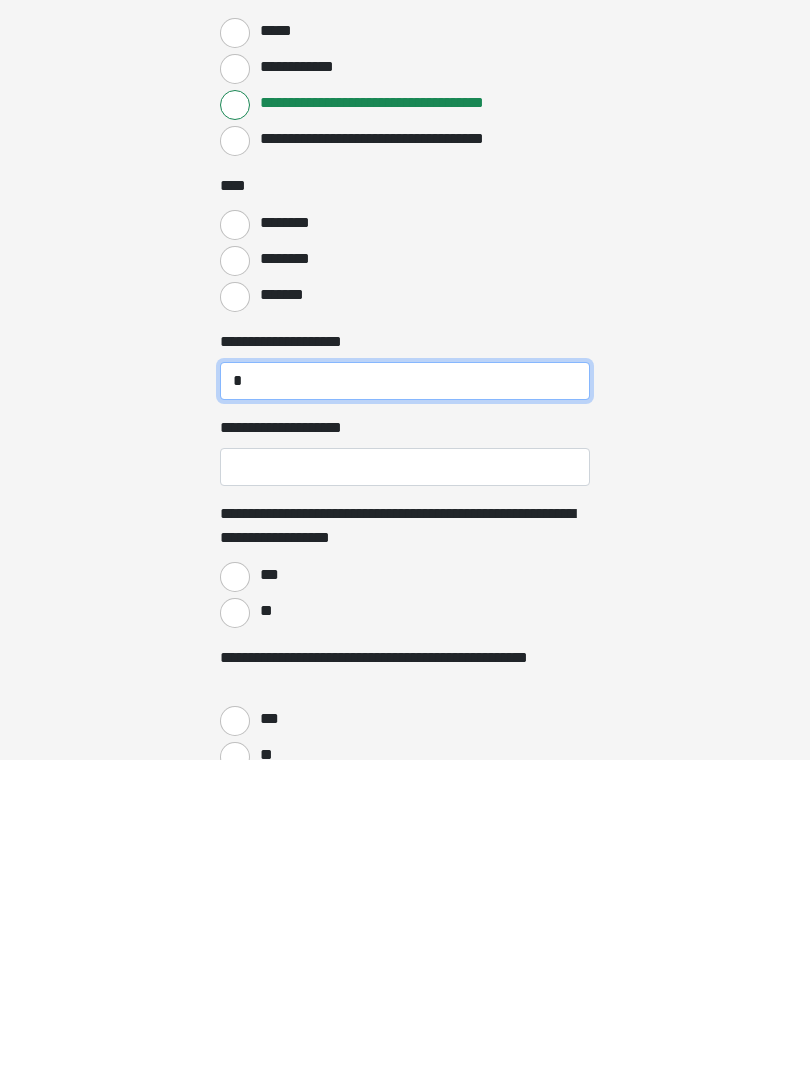 type on "*" 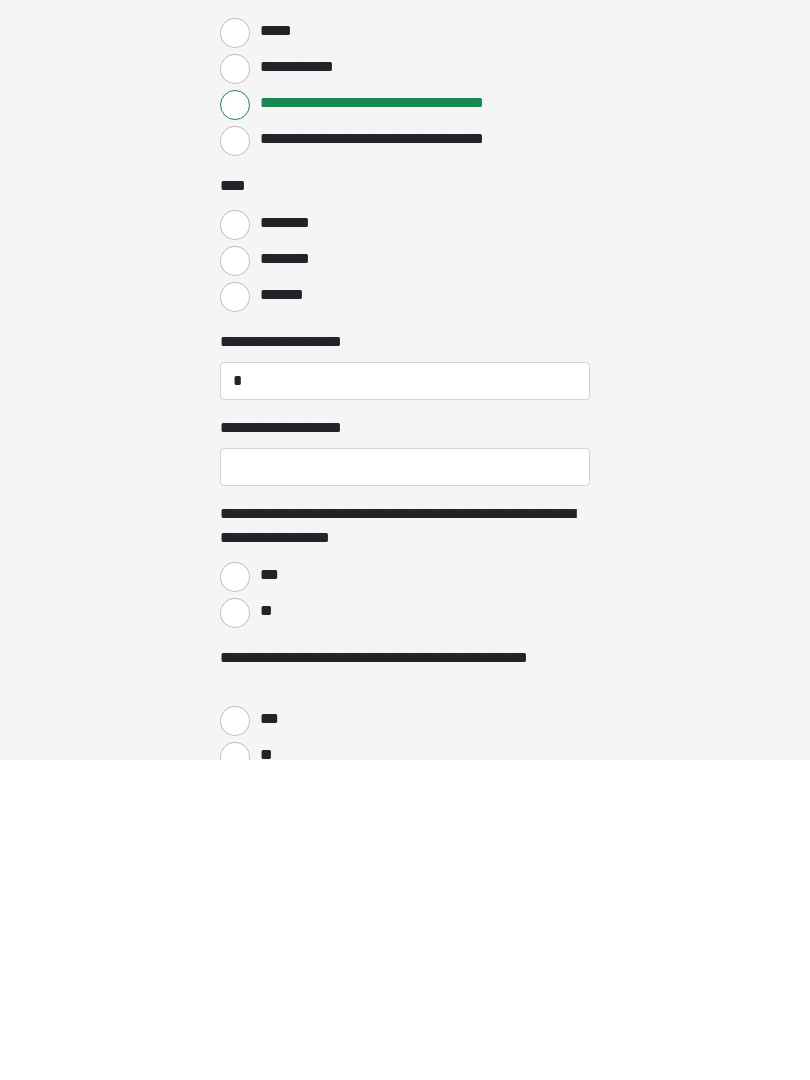 click on "**********" at bounding box center (405, 787) 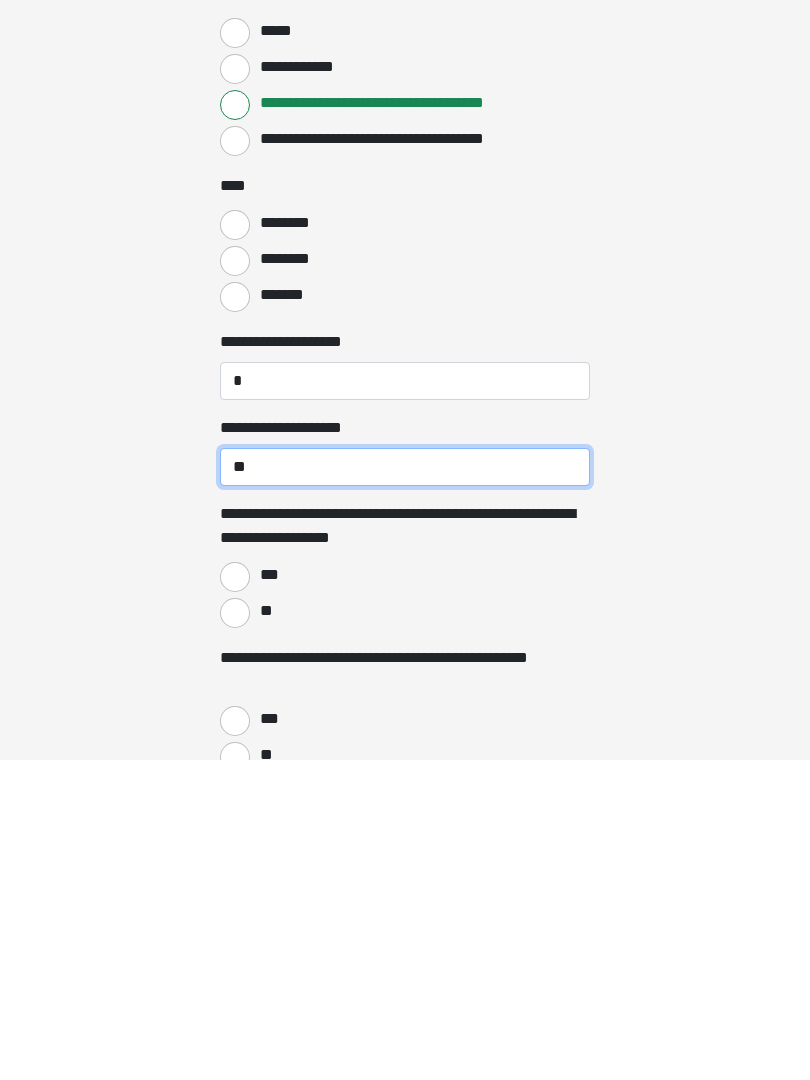 type on "**" 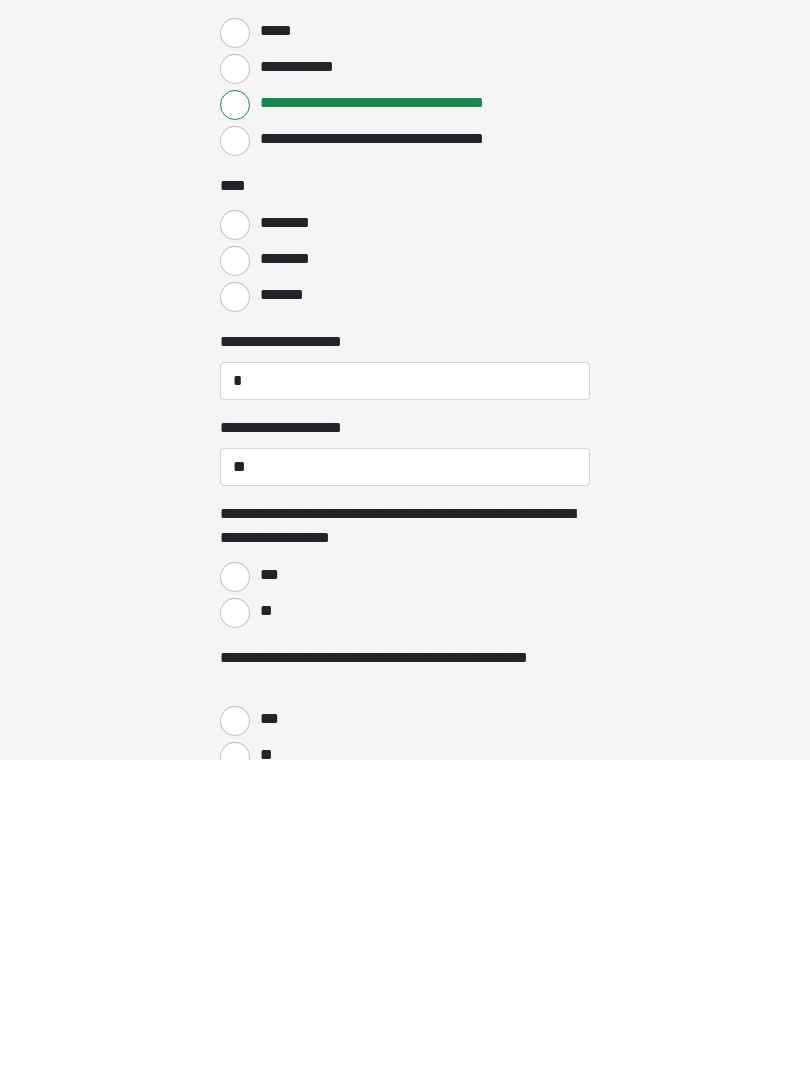 click on "**" at bounding box center [235, 933] 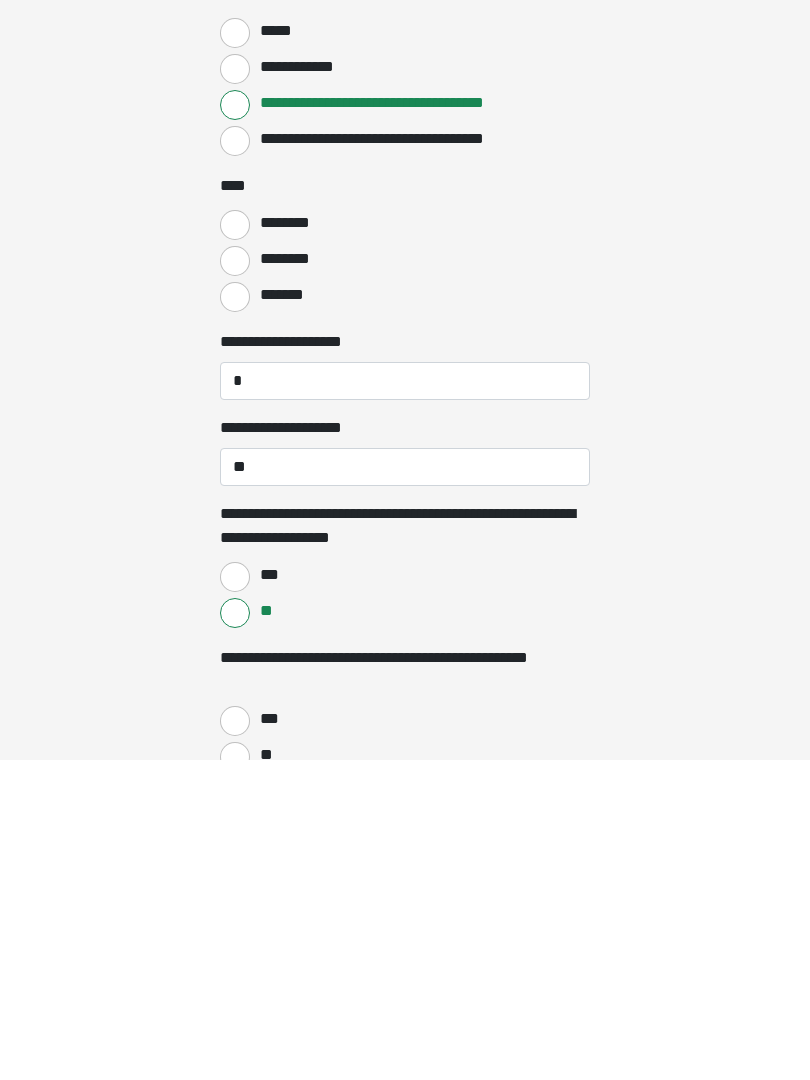 scroll, scrollTop: 2001, scrollLeft: 0, axis: vertical 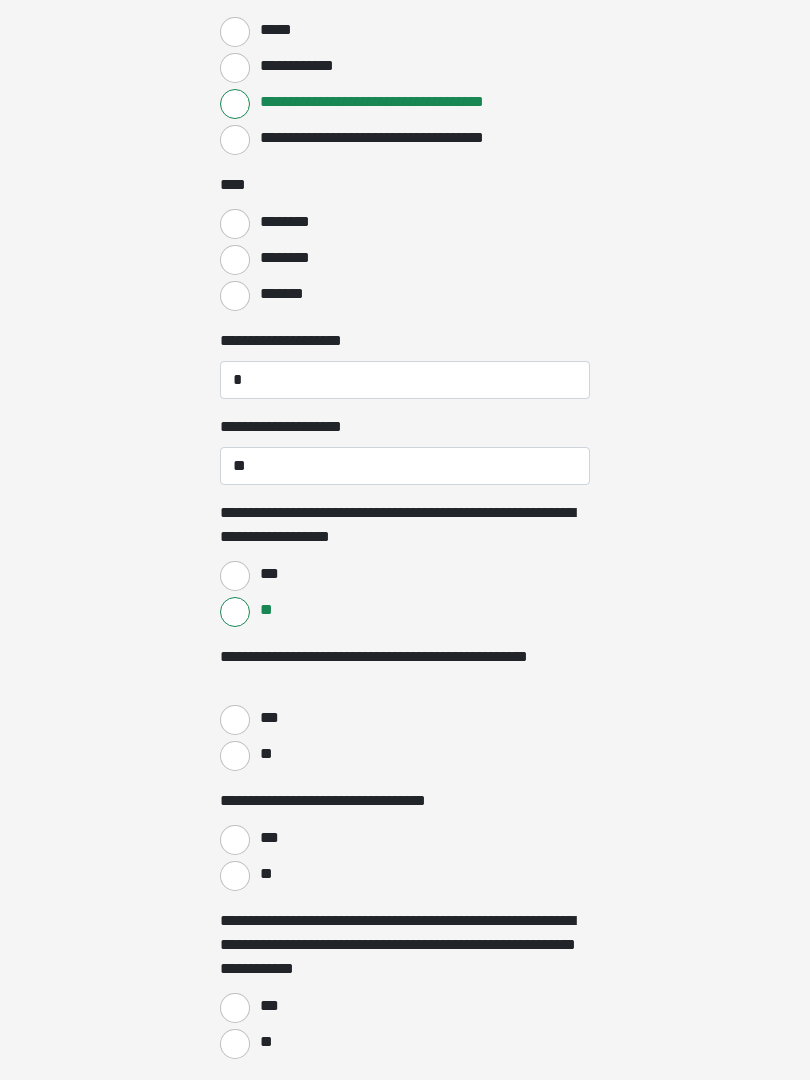click on "**" at bounding box center (235, 756) 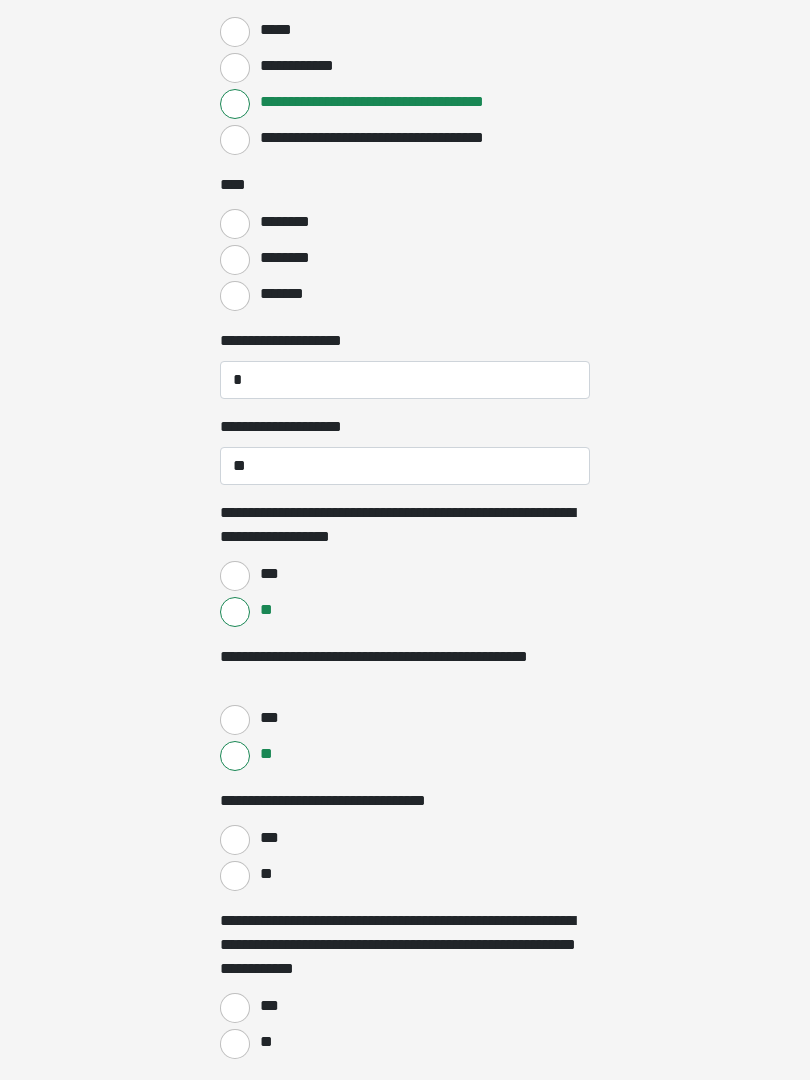 click on "**" at bounding box center (235, 876) 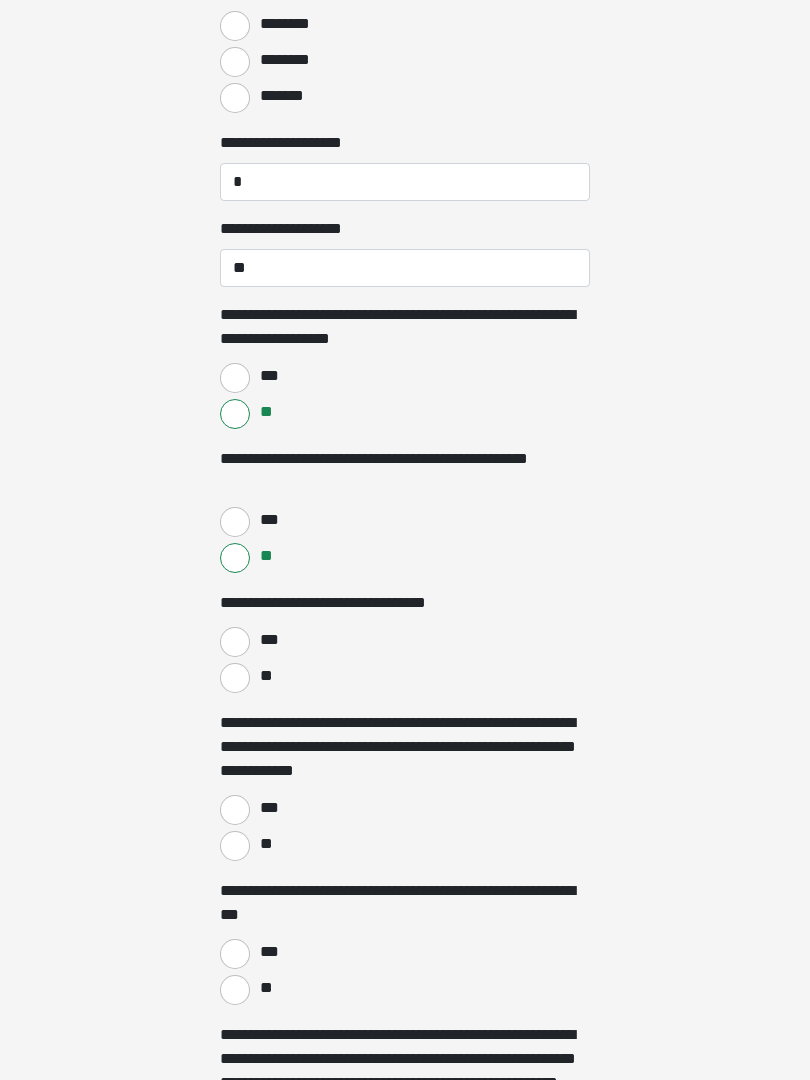scroll, scrollTop: 2205, scrollLeft: 0, axis: vertical 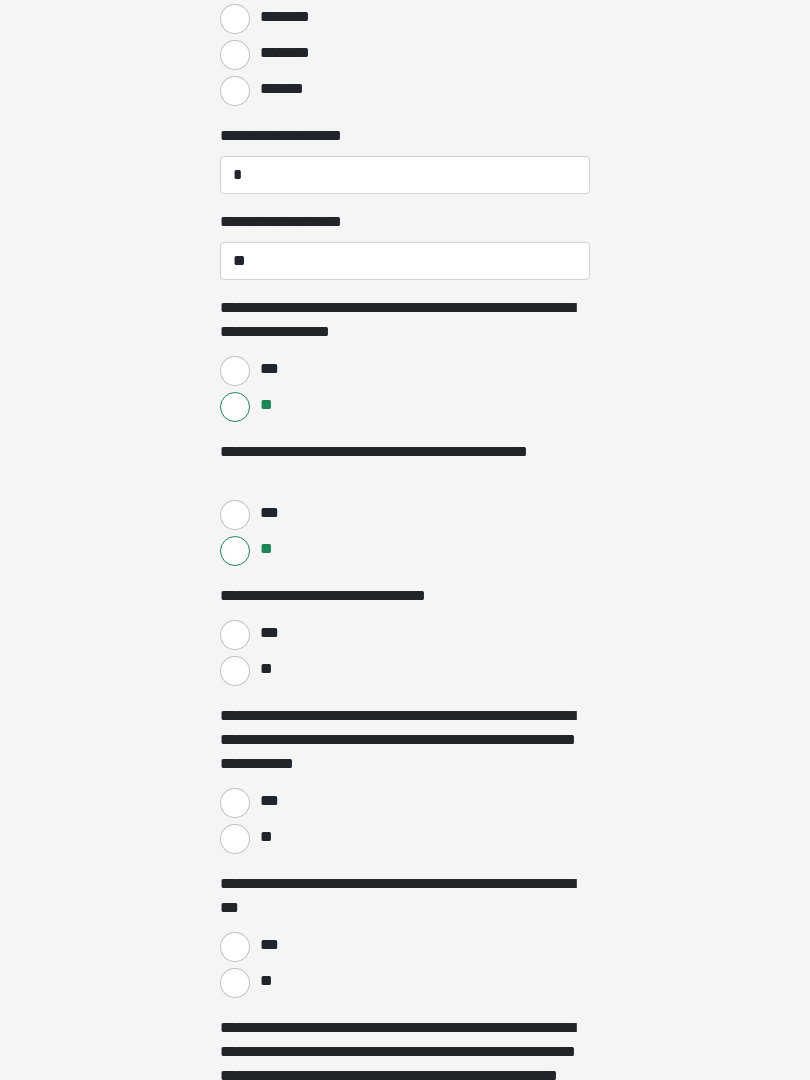 click on "**" at bounding box center [235, 840] 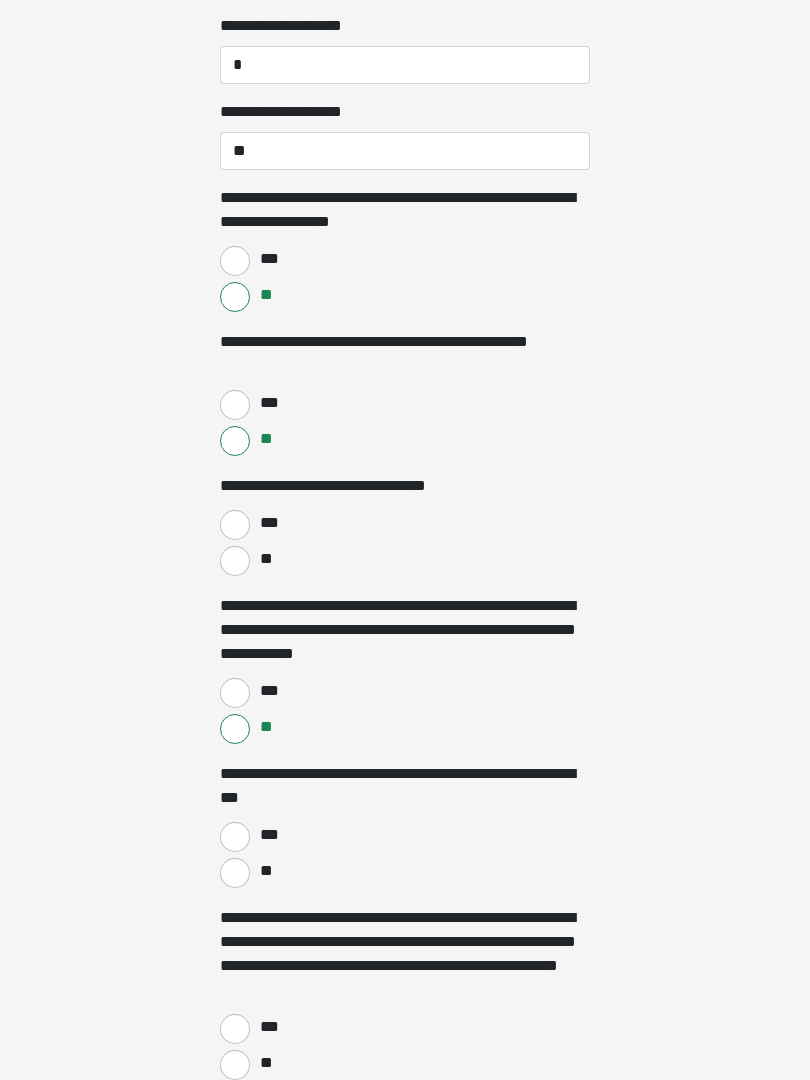 scroll, scrollTop: 2323, scrollLeft: 0, axis: vertical 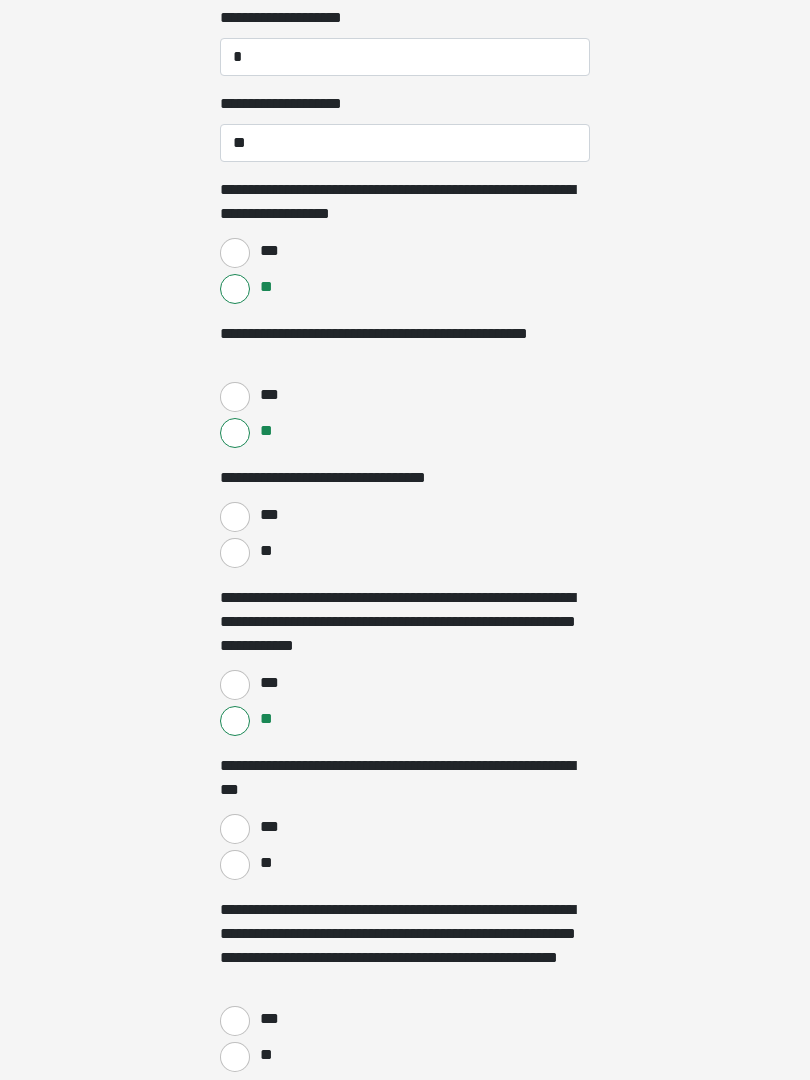 click on "**" at bounding box center (235, 866) 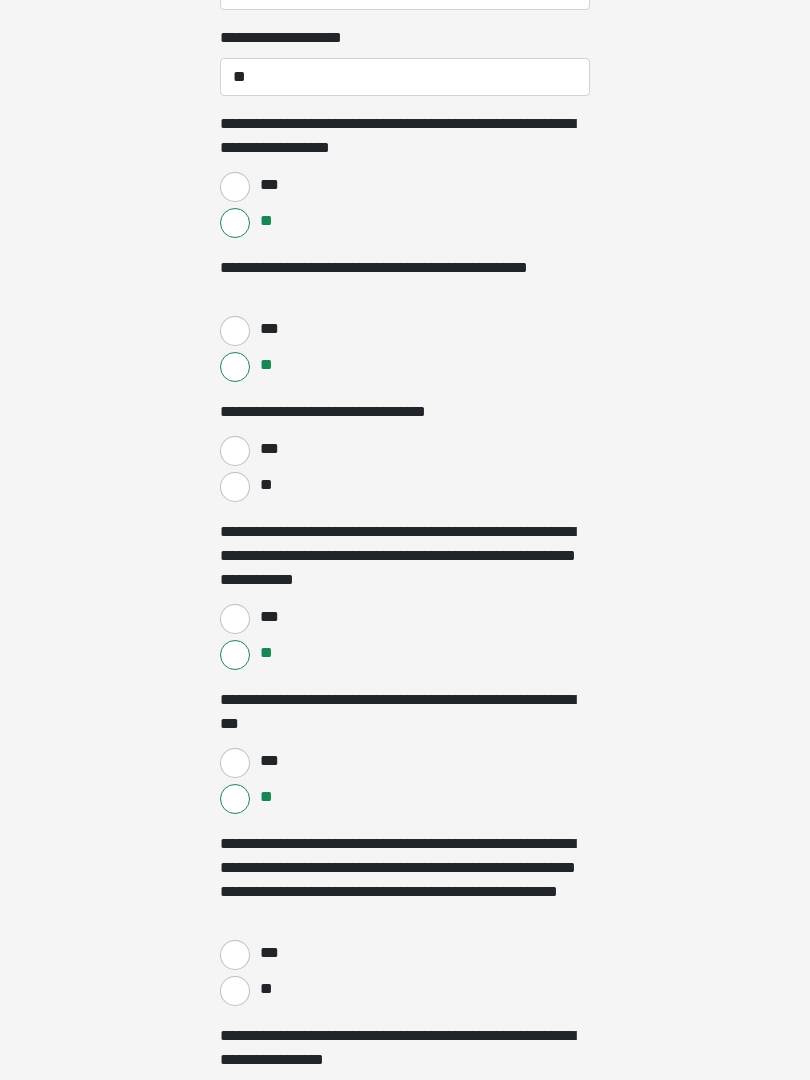 scroll, scrollTop: 2395, scrollLeft: 0, axis: vertical 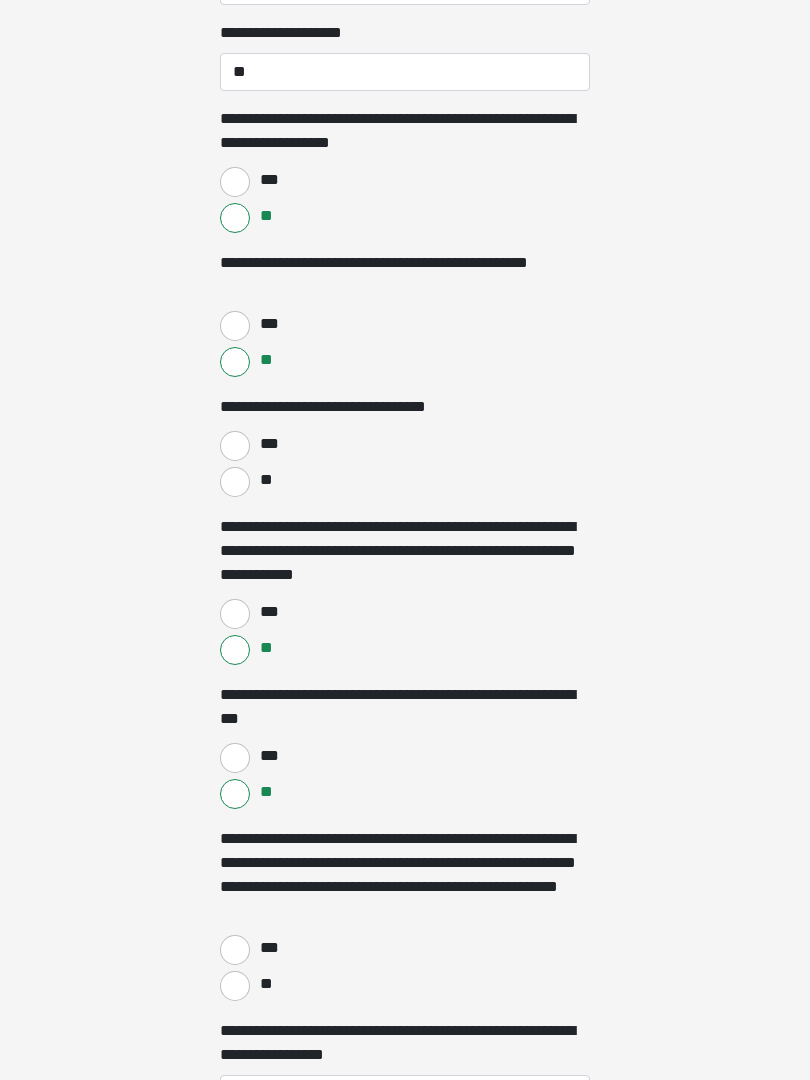 click on "**" at bounding box center [235, 986] 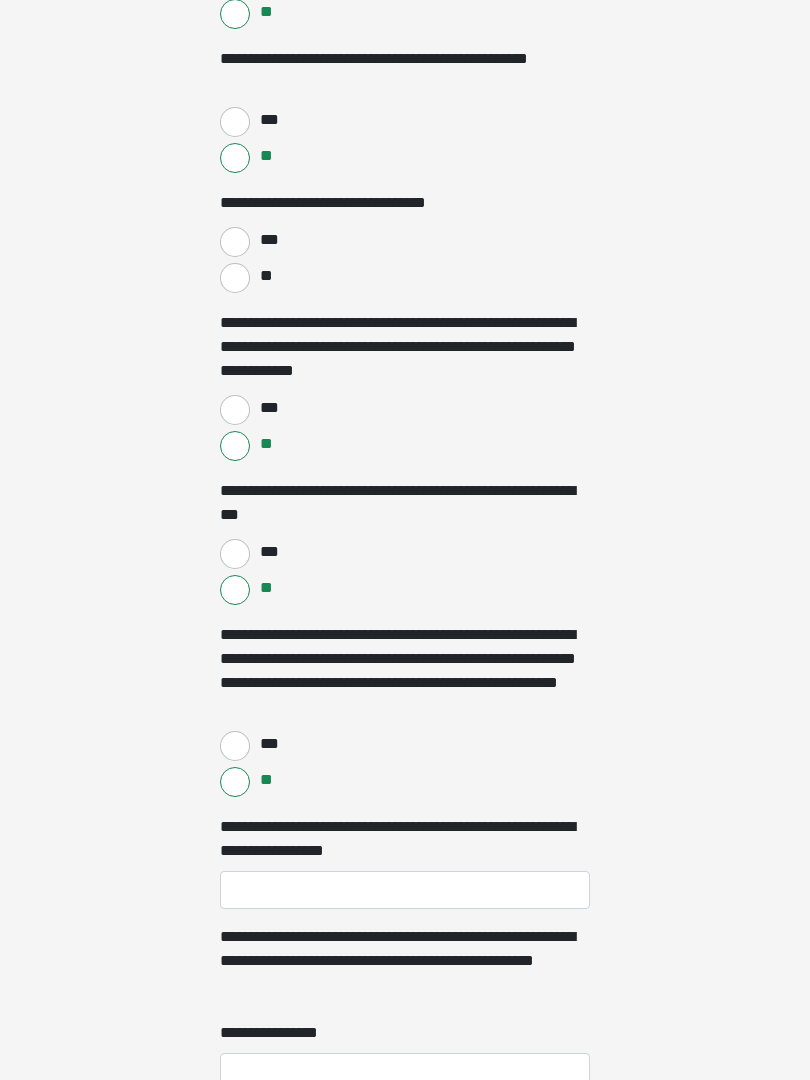 scroll, scrollTop: 2628, scrollLeft: 0, axis: vertical 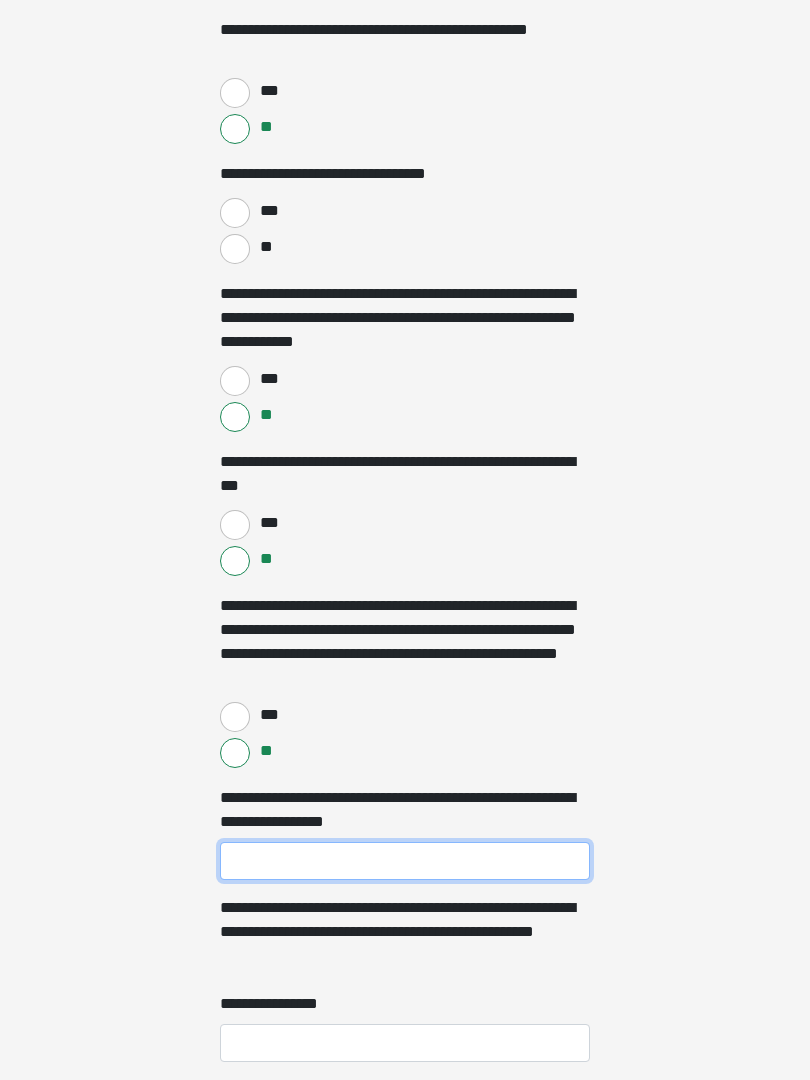 click on "**********" at bounding box center (405, 861) 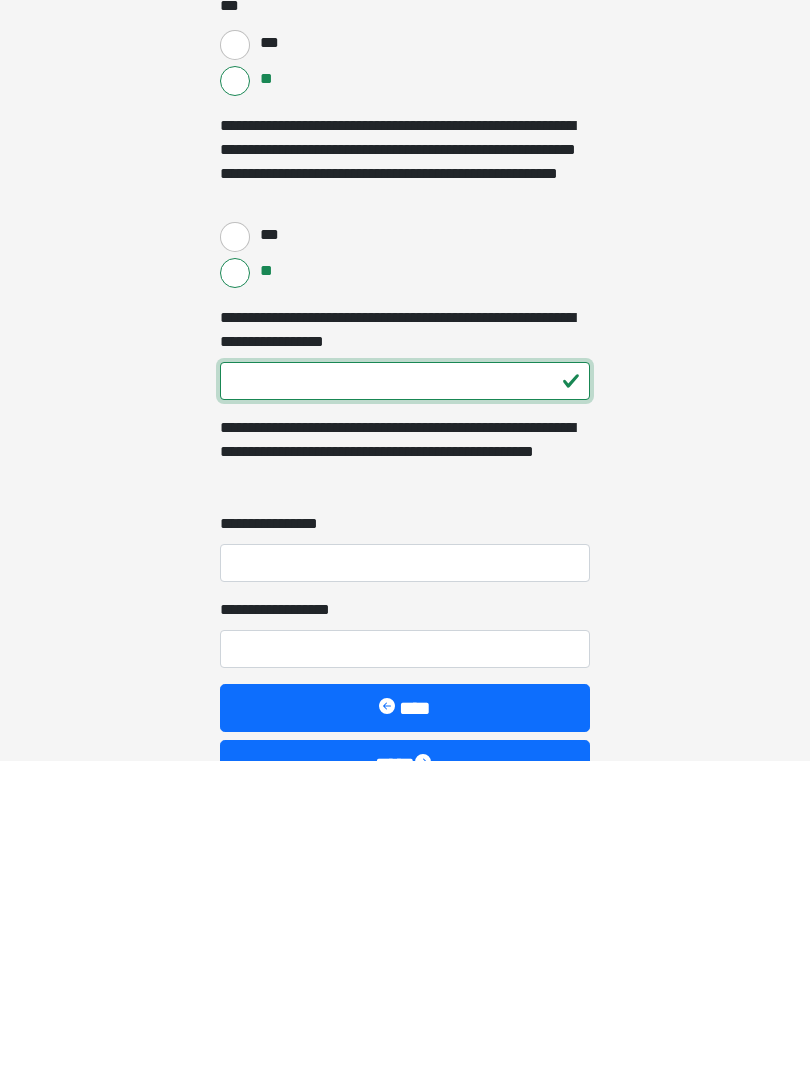 type on "***" 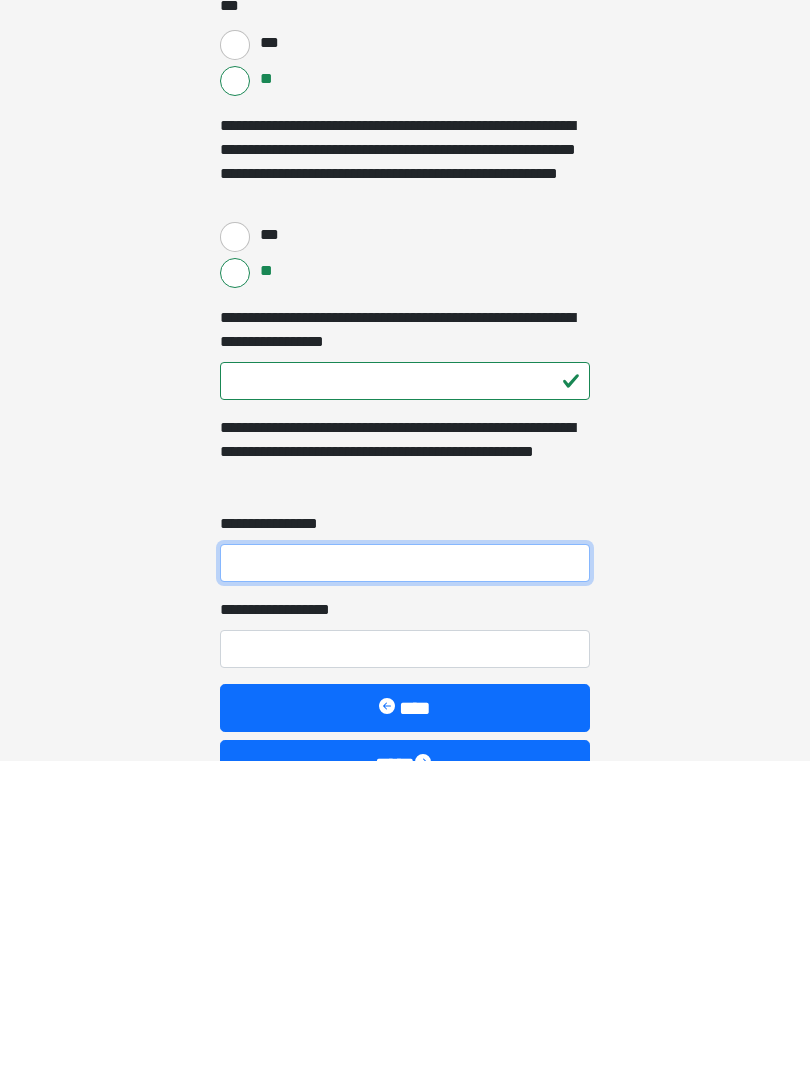 click on "**********" at bounding box center (405, 883) 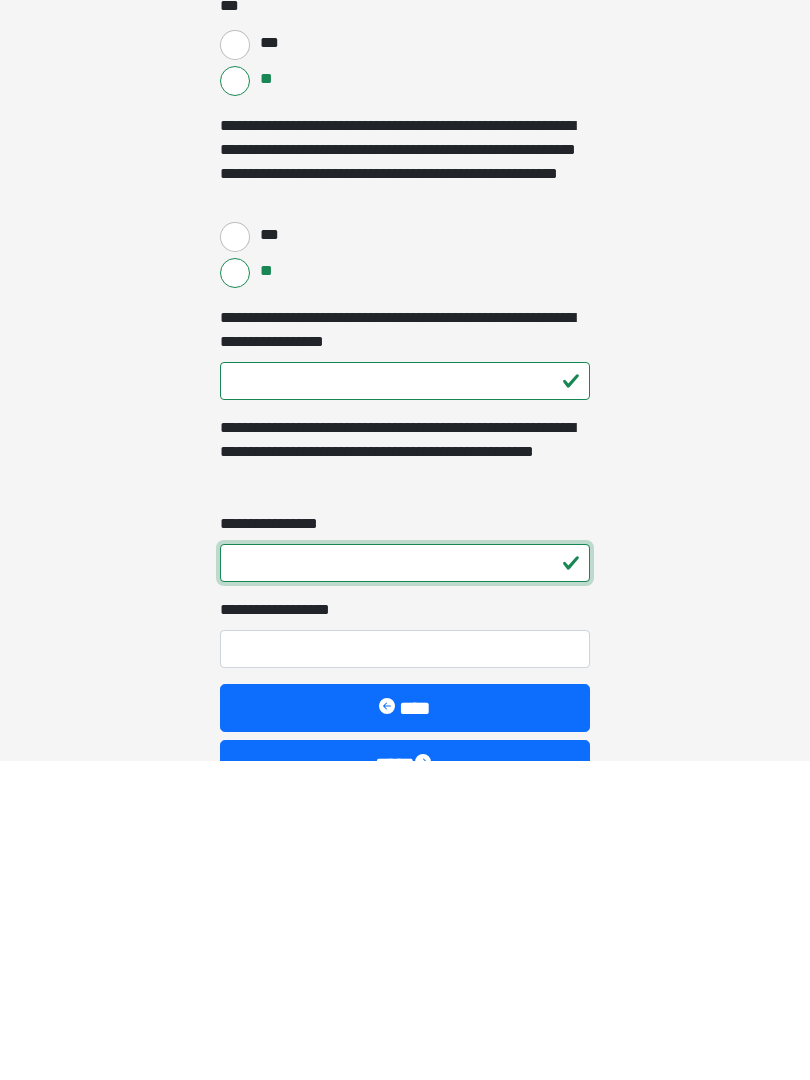 type on "*" 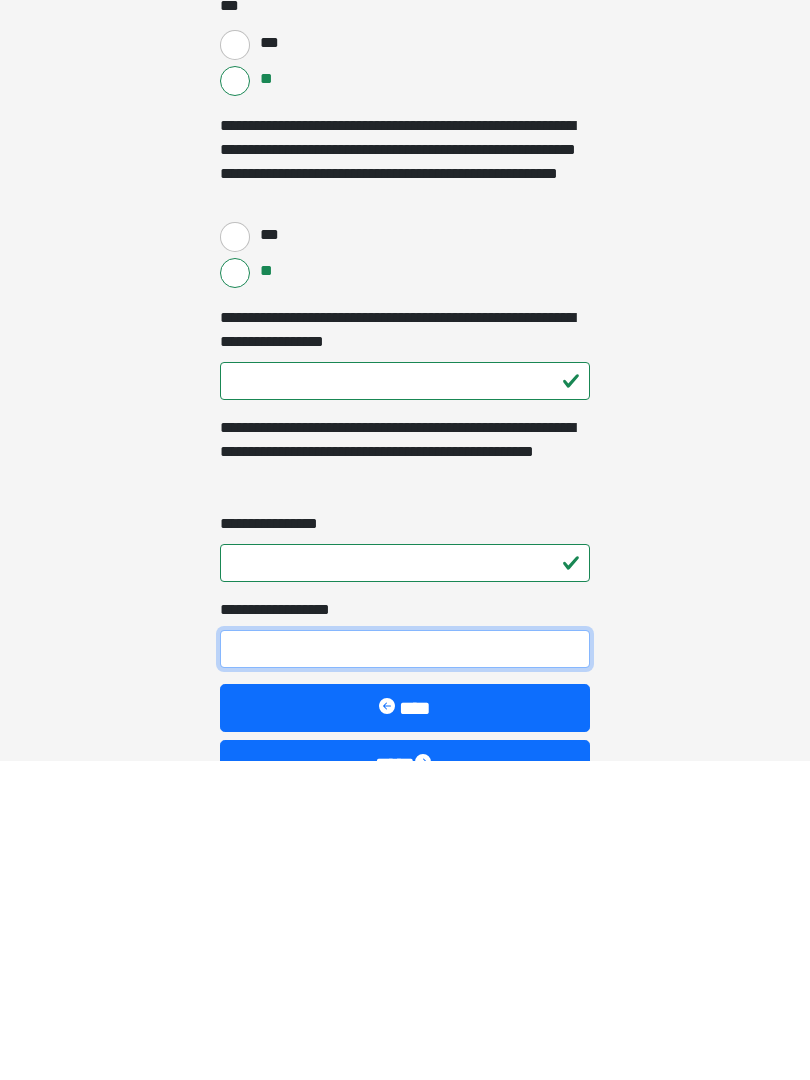 click on "**********" at bounding box center (405, 969) 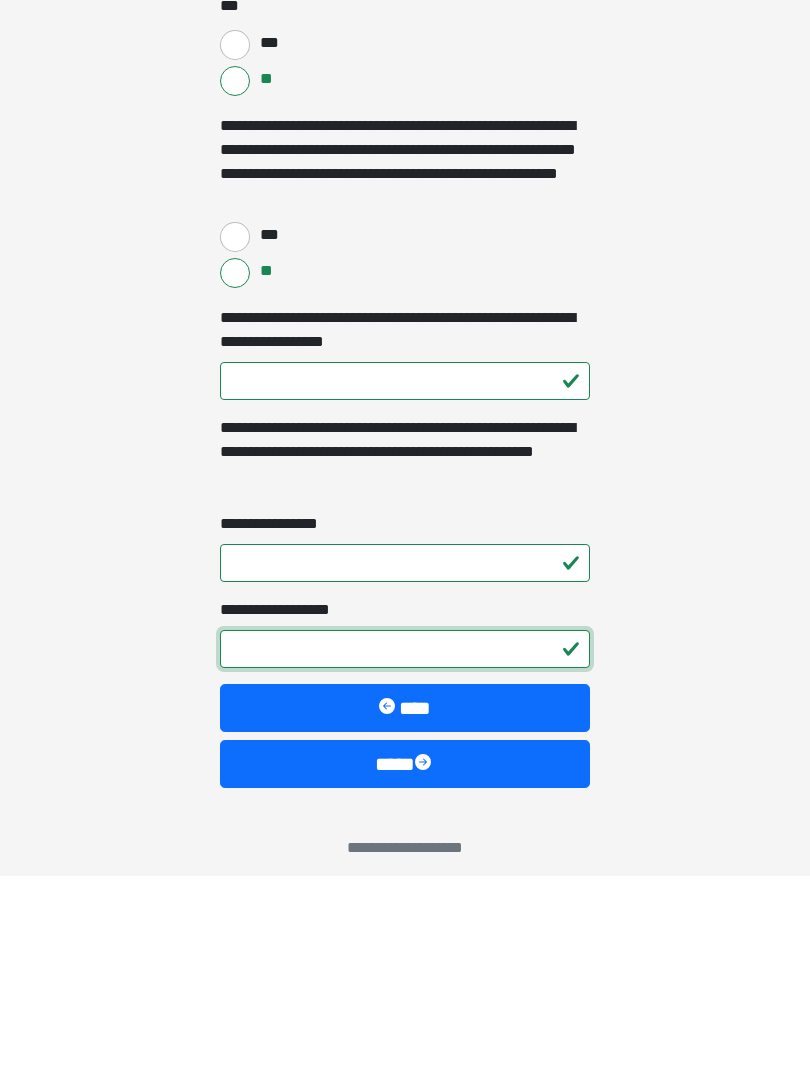 scroll, scrollTop: 2904, scrollLeft: 0, axis: vertical 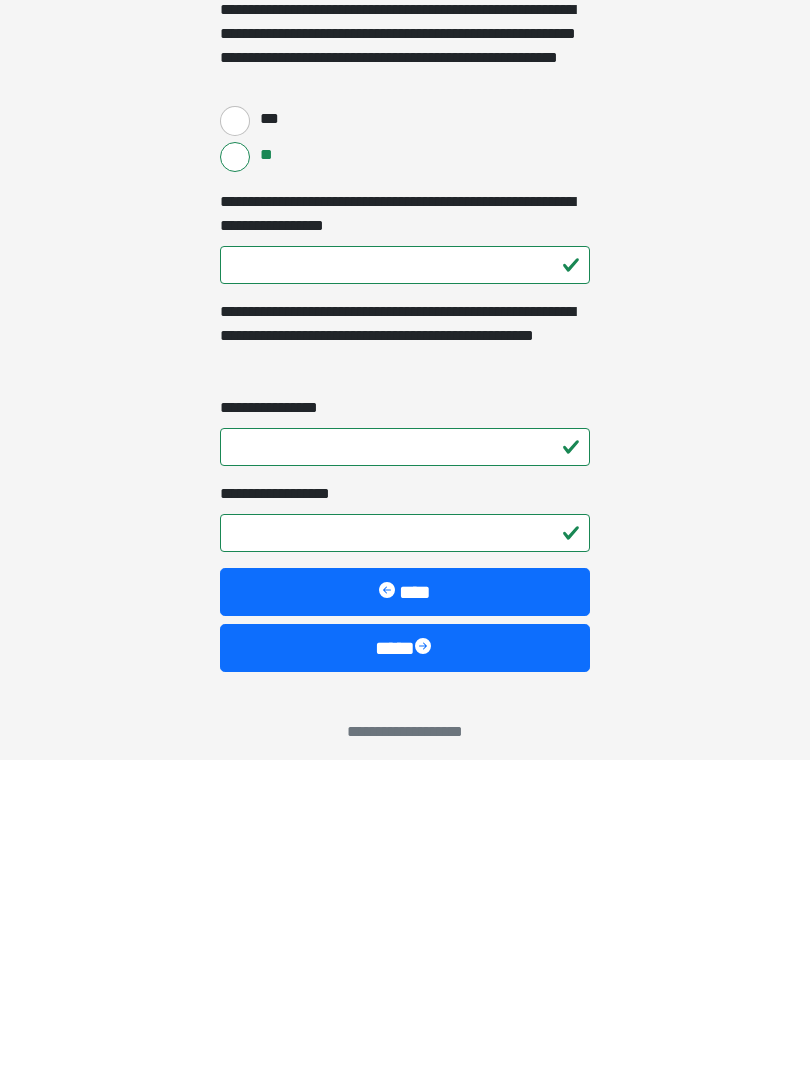 click on "****" at bounding box center (405, 968) 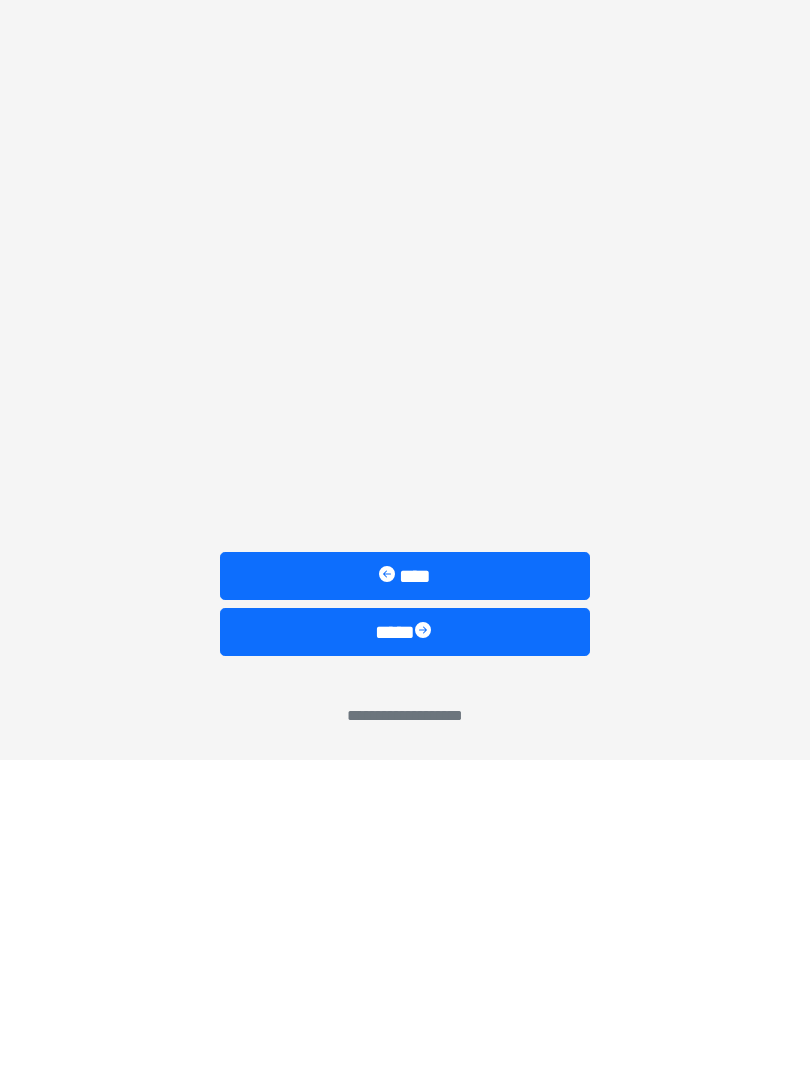 scroll, scrollTop: 0, scrollLeft: 0, axis: both 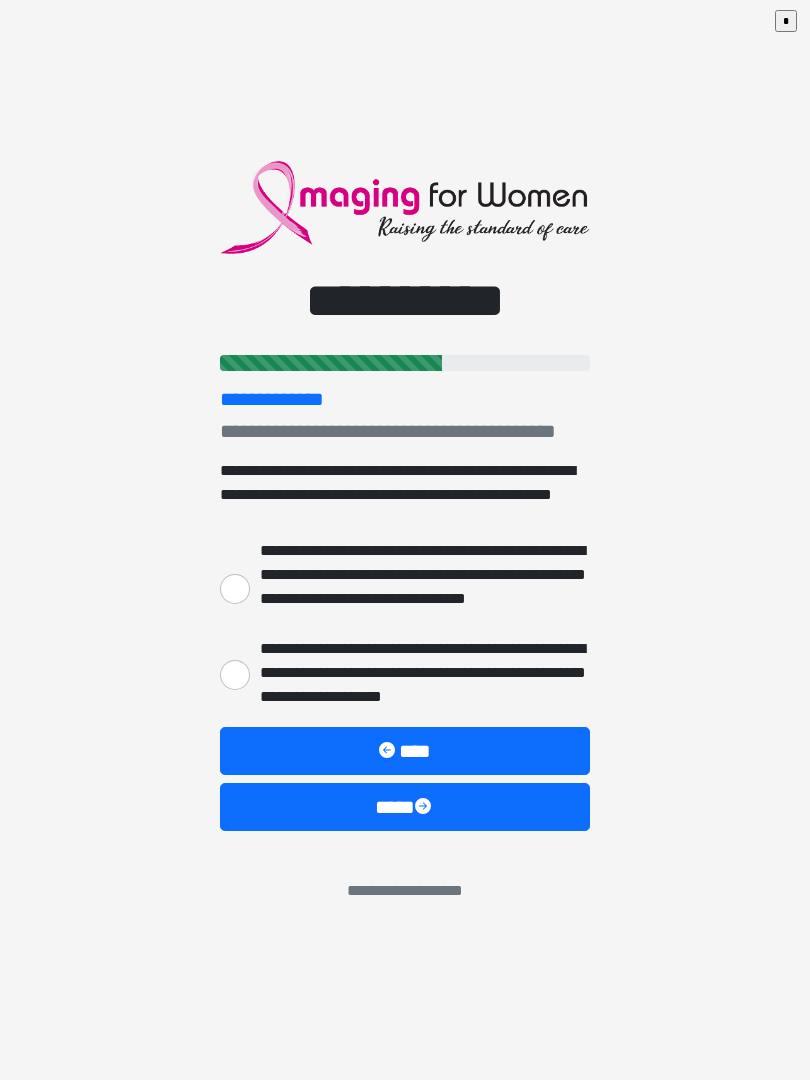 click on "**********" at bounding box center [235, 589] 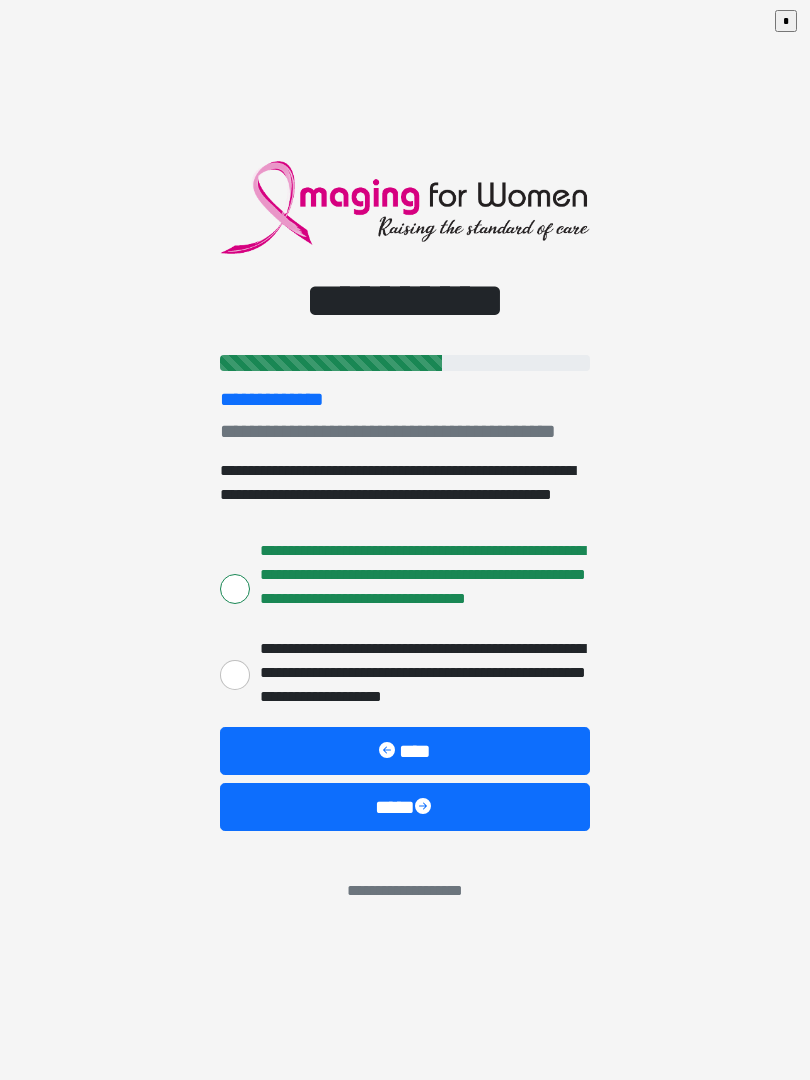 click on "****" at bounding box center (405, 807) 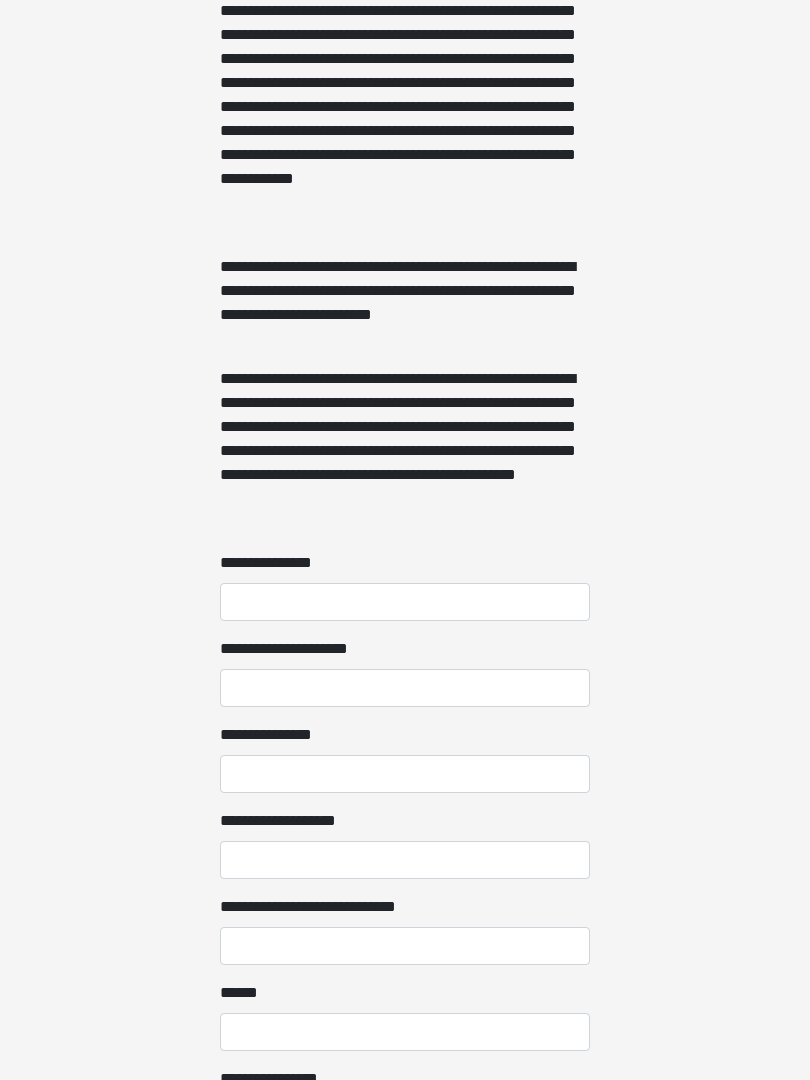 scroll, scrollTop: 1187, scrollLeft: 0, axis: vertical 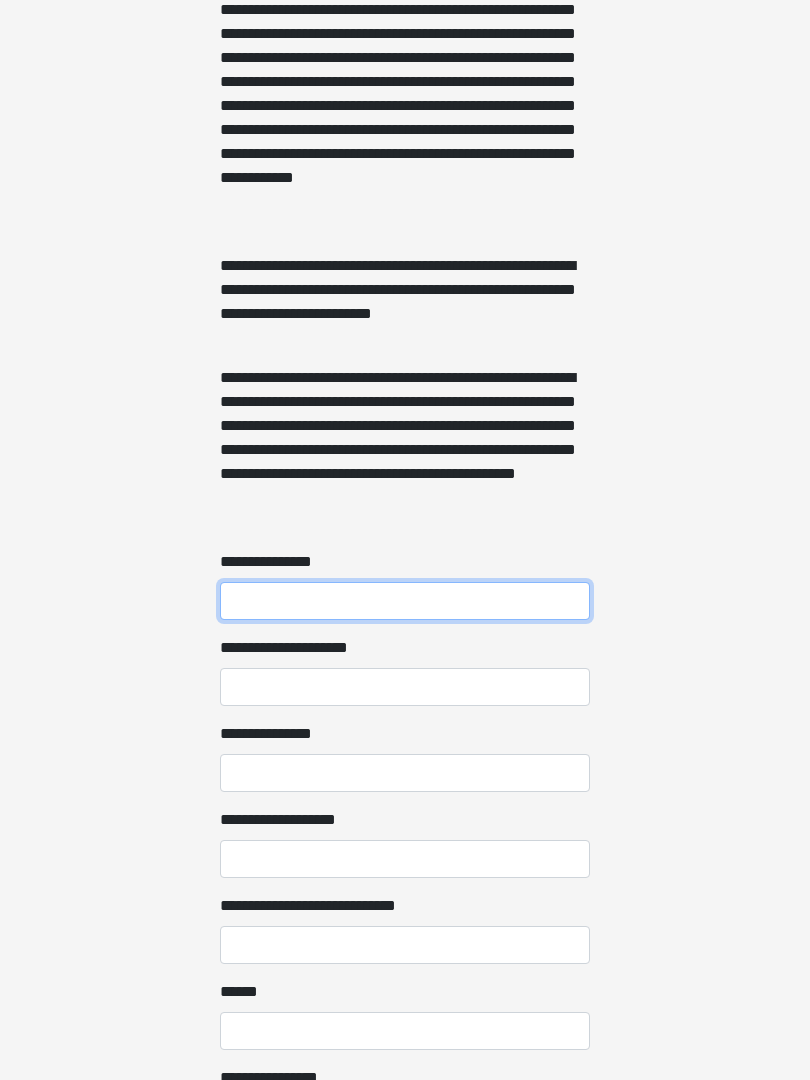 click on "**********" at bounding box center (405, 602) 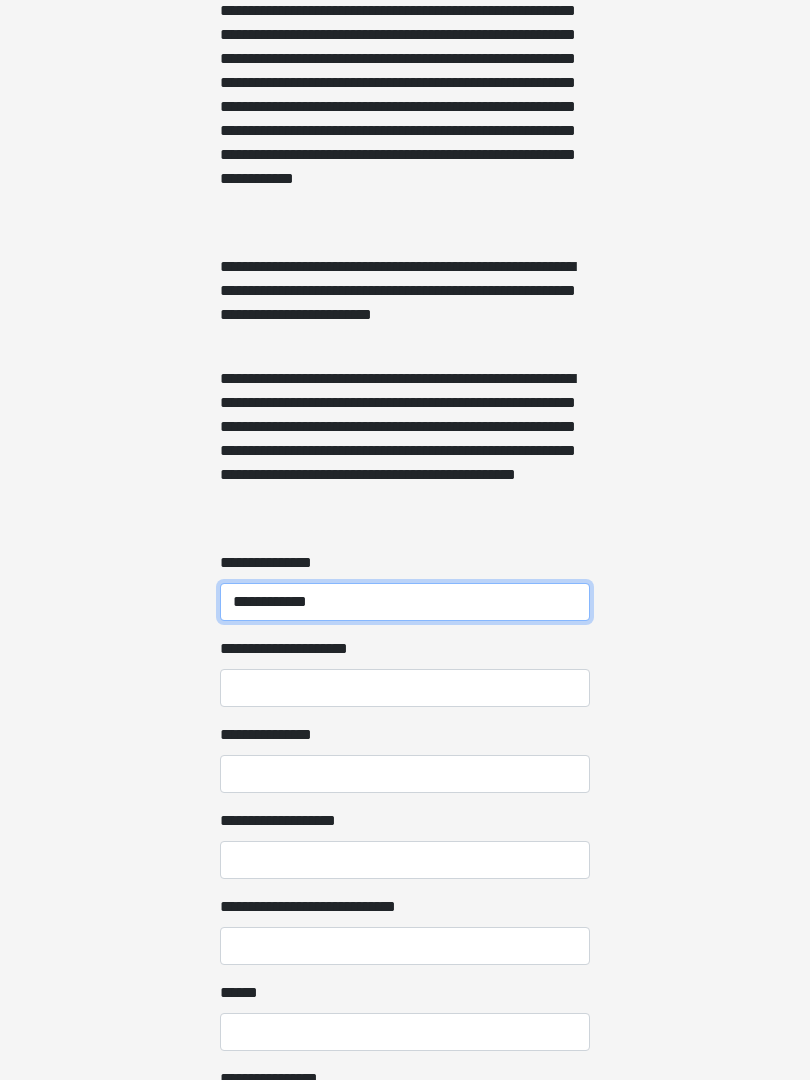type on "**********" 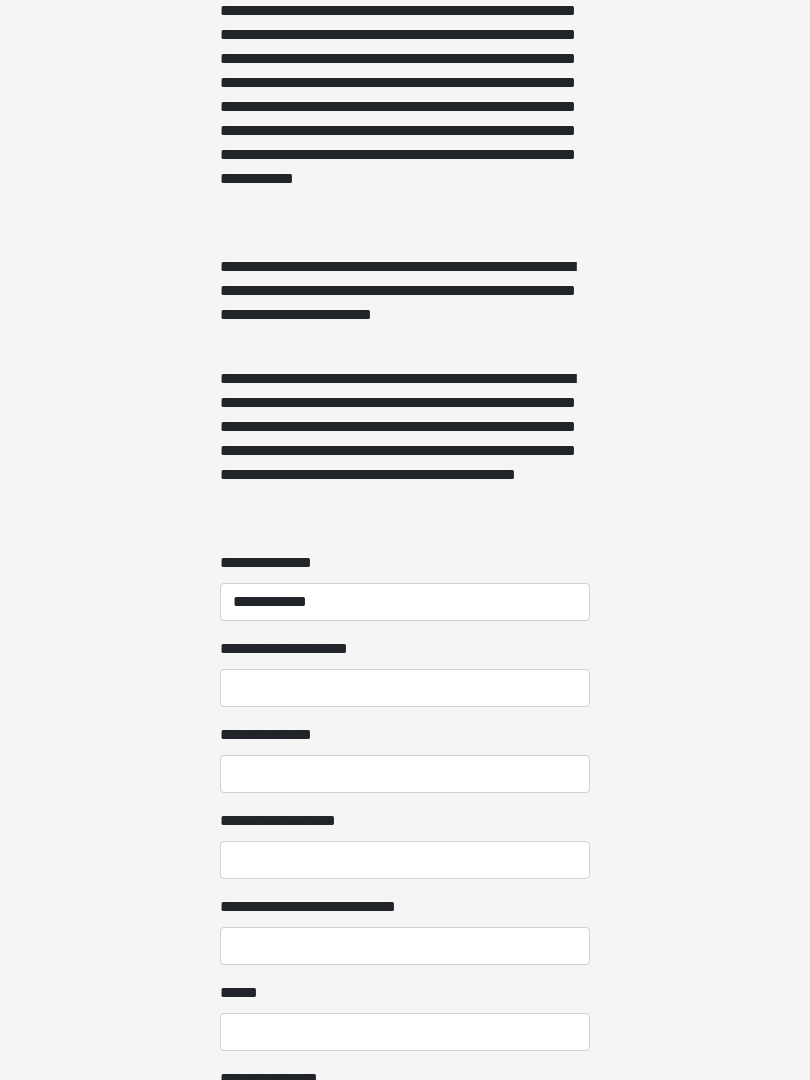 click on "**********" at bounding box center [405, -647] 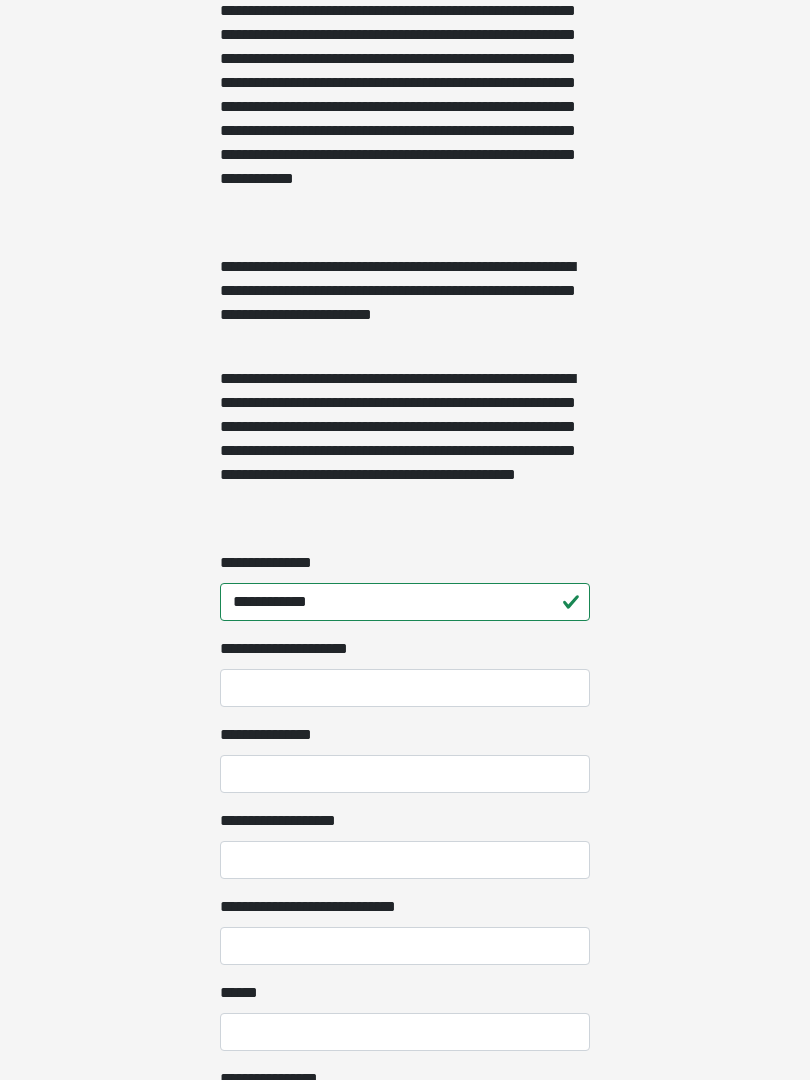 scroll, scrollTop: 1188, scrollLeft: 0, axis: vertical 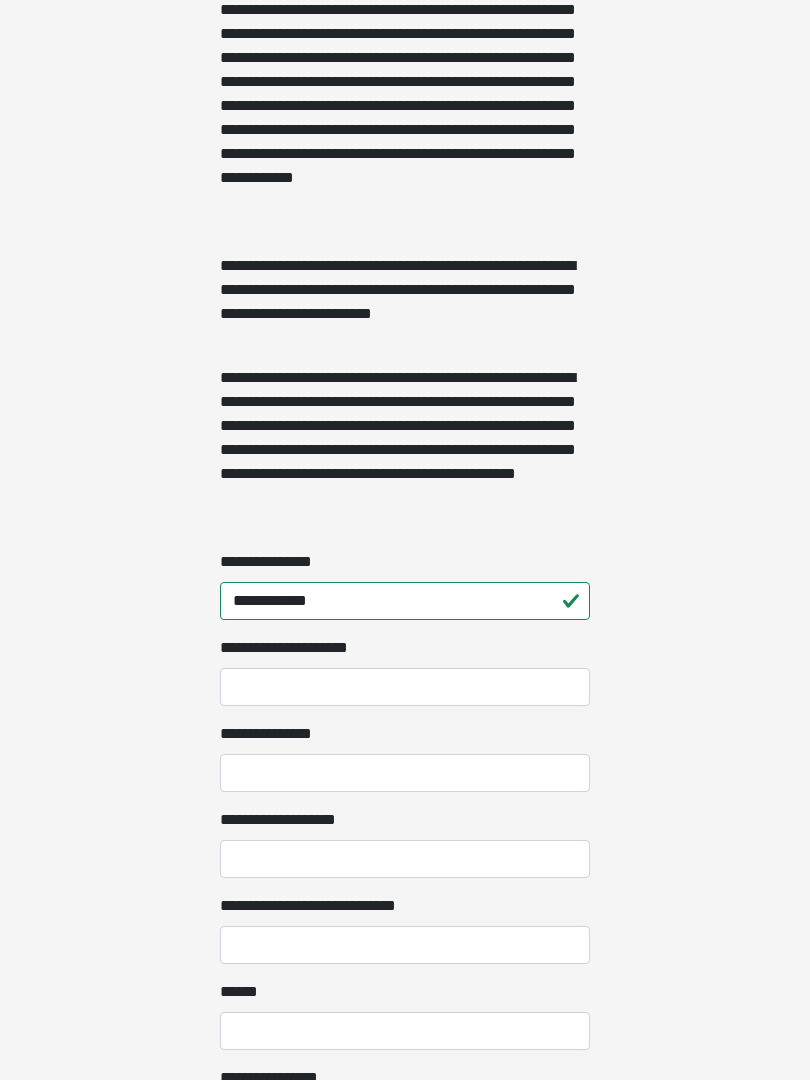 click on "**********" at bounding box center [405, 773] 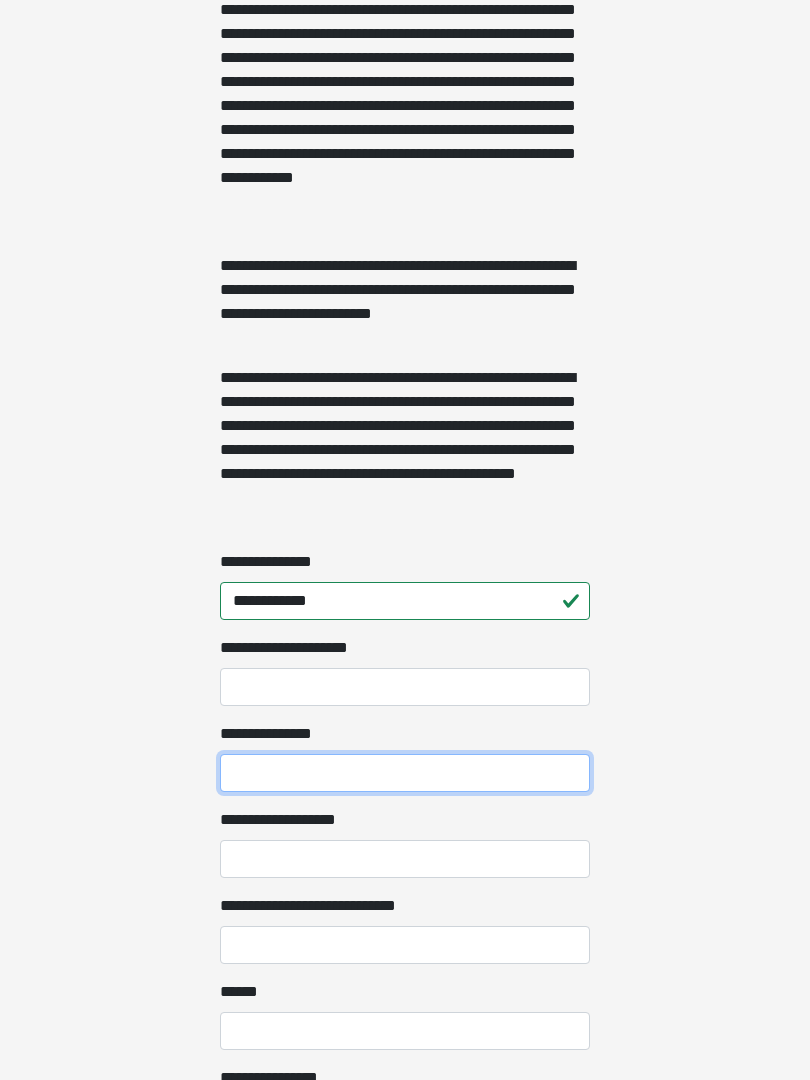 scroll, scrollTop: 1260, scrollLeft: 0, axis: vertical 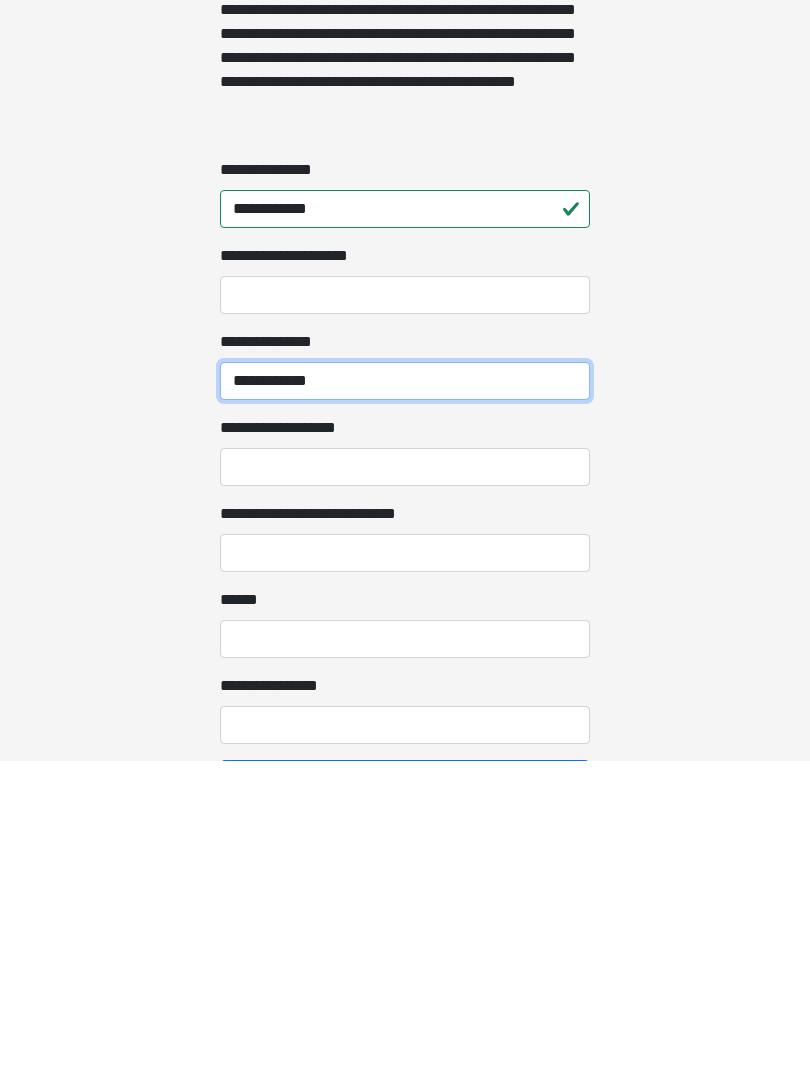 type on "**********" 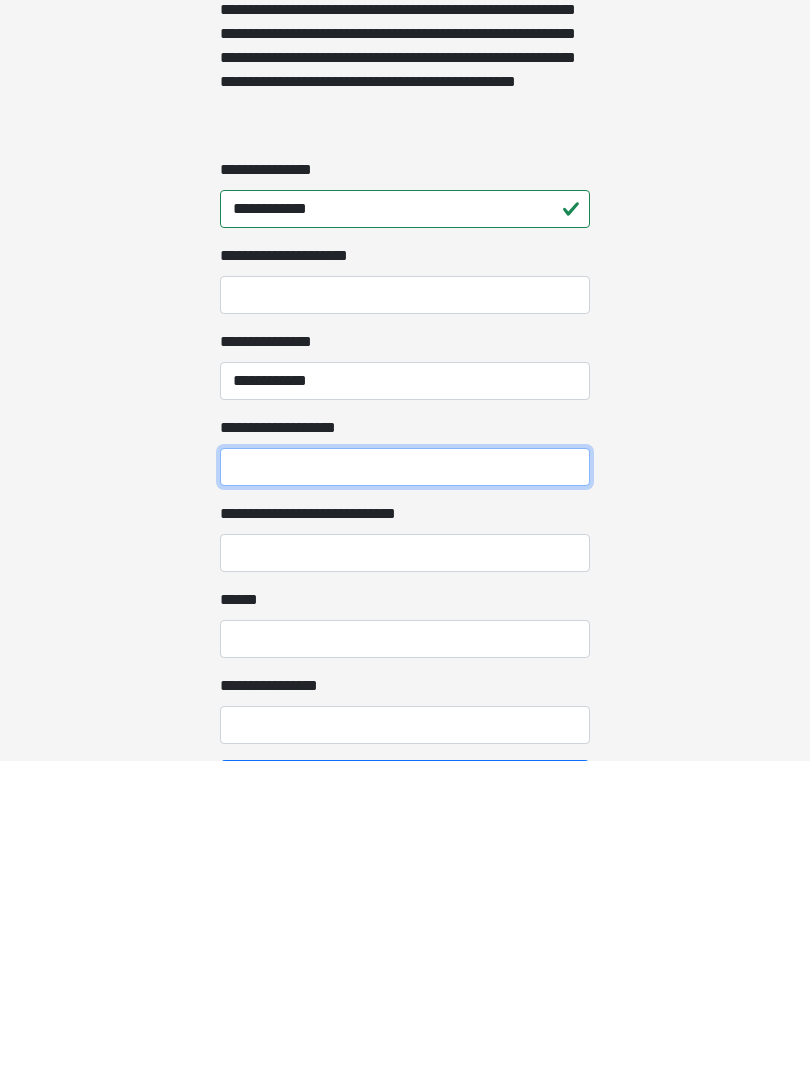 click on "**********" at bounding box center [405, 787] 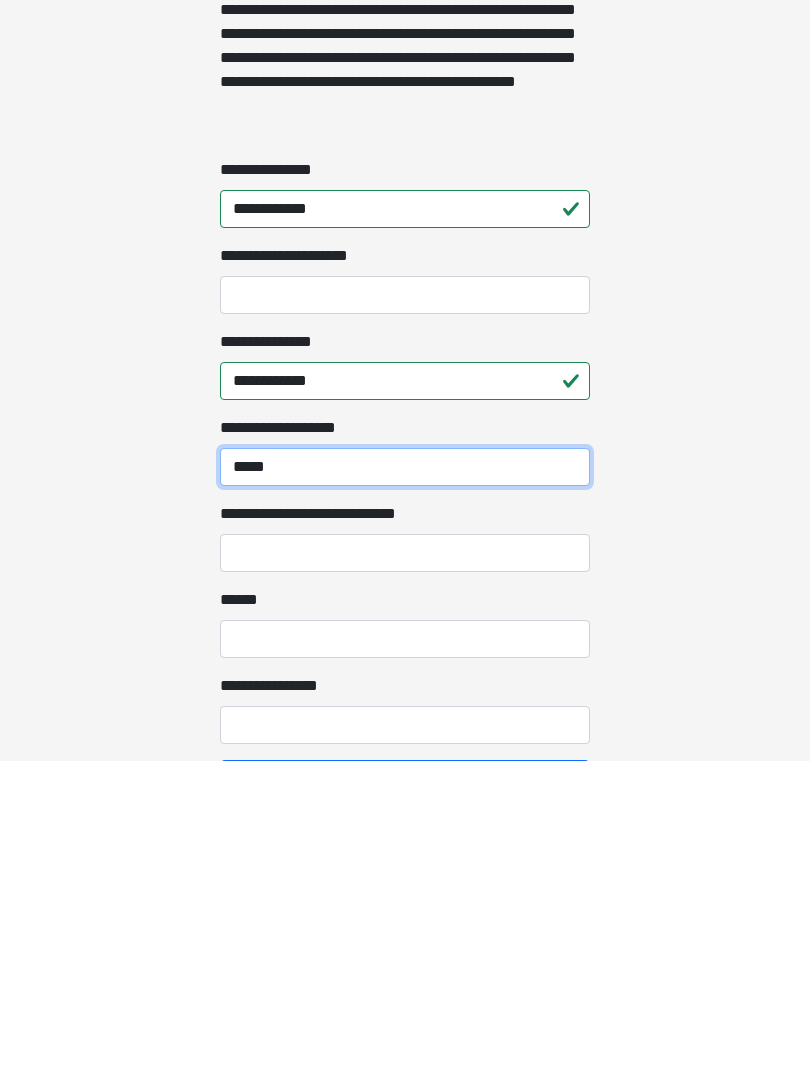 type on "*****" 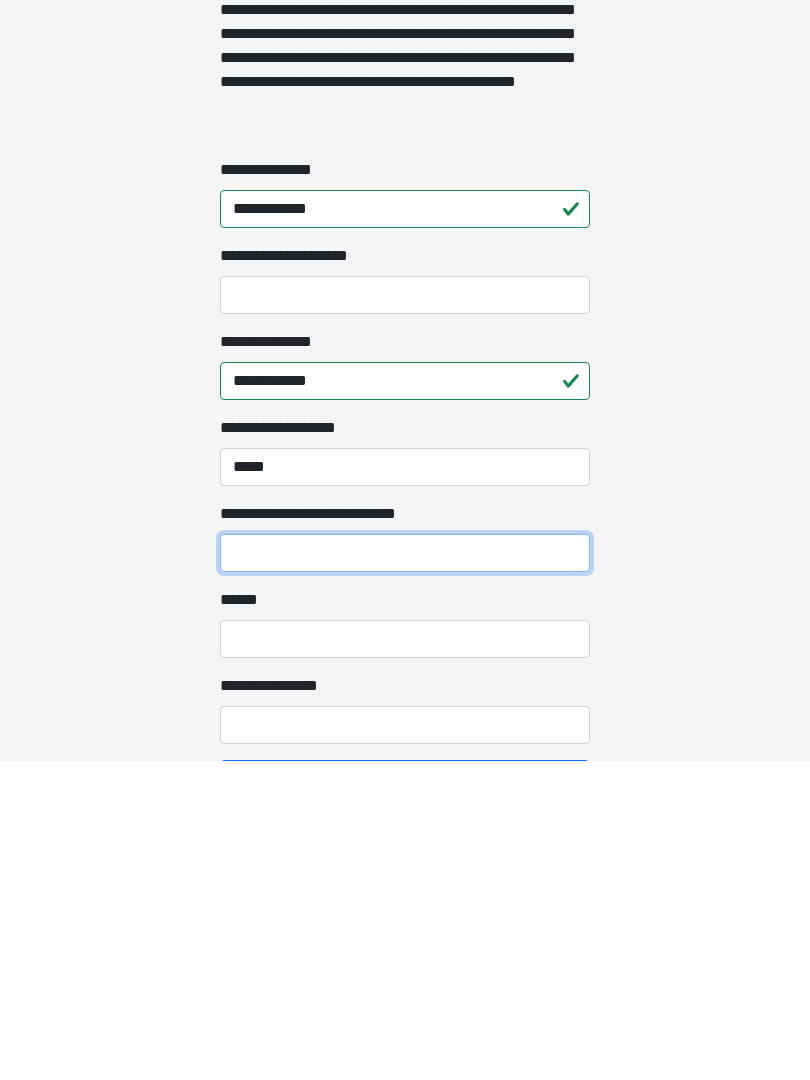 click on "**********" at bounding box center [405, 873] 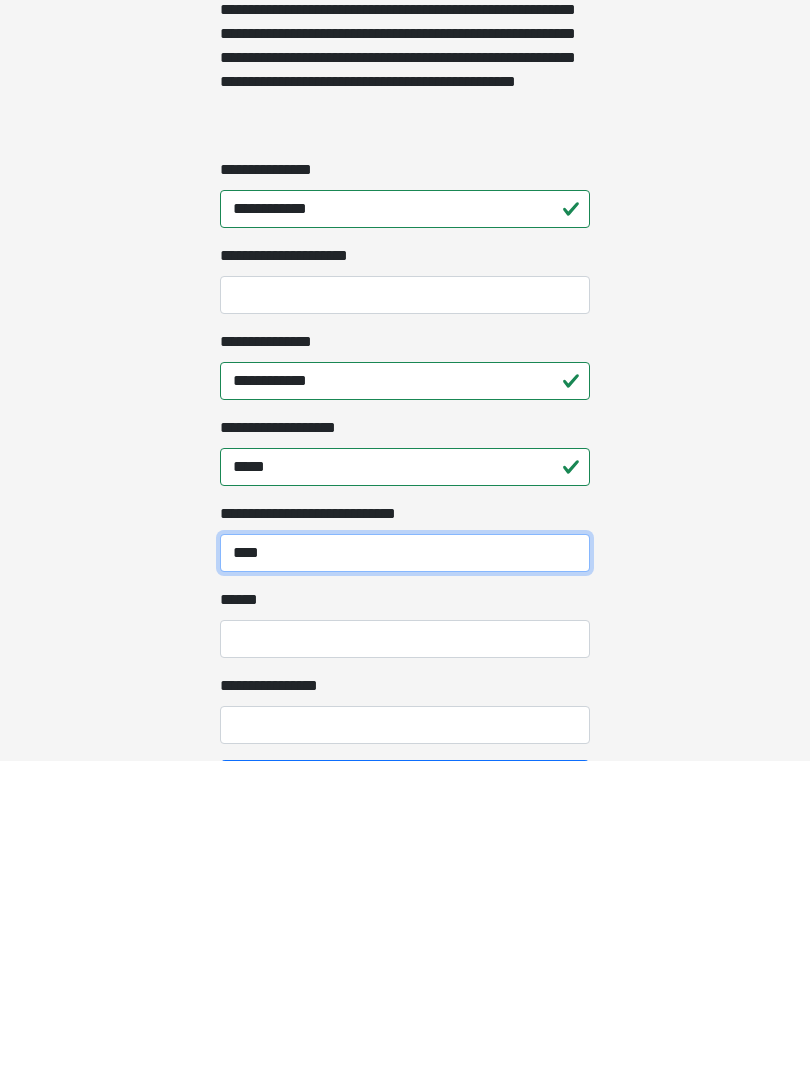 type on "****" 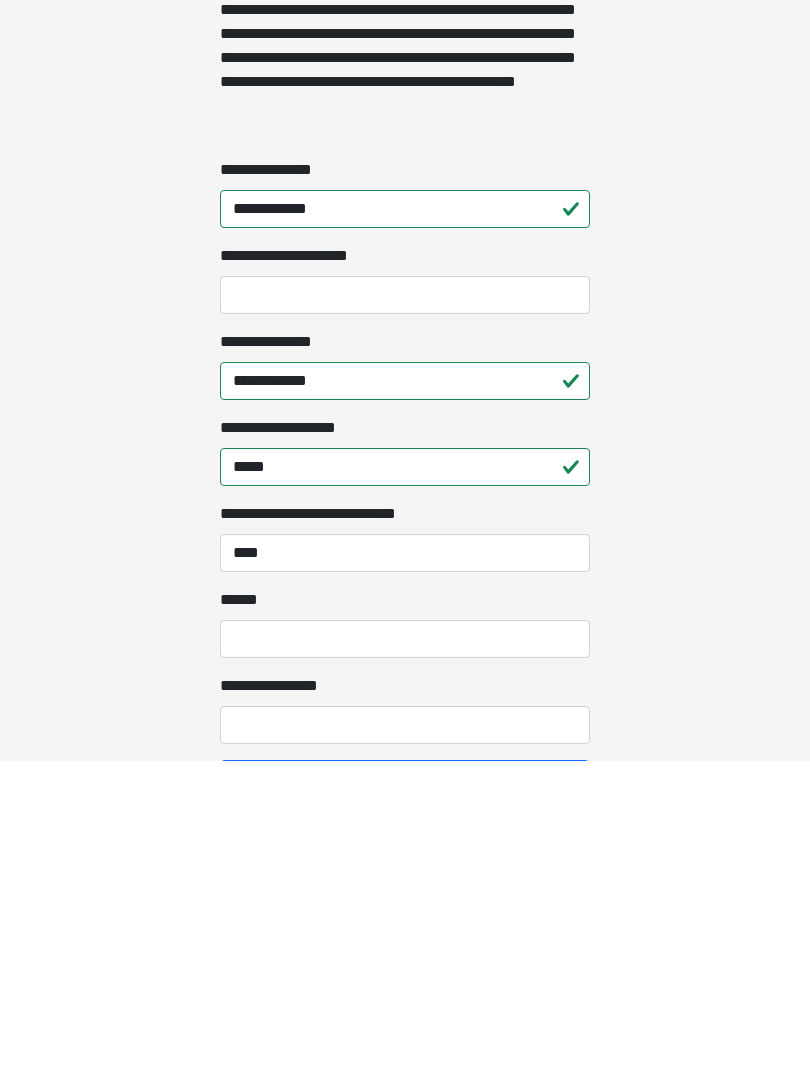 click on "**** *" at bounding box center (405, 959) 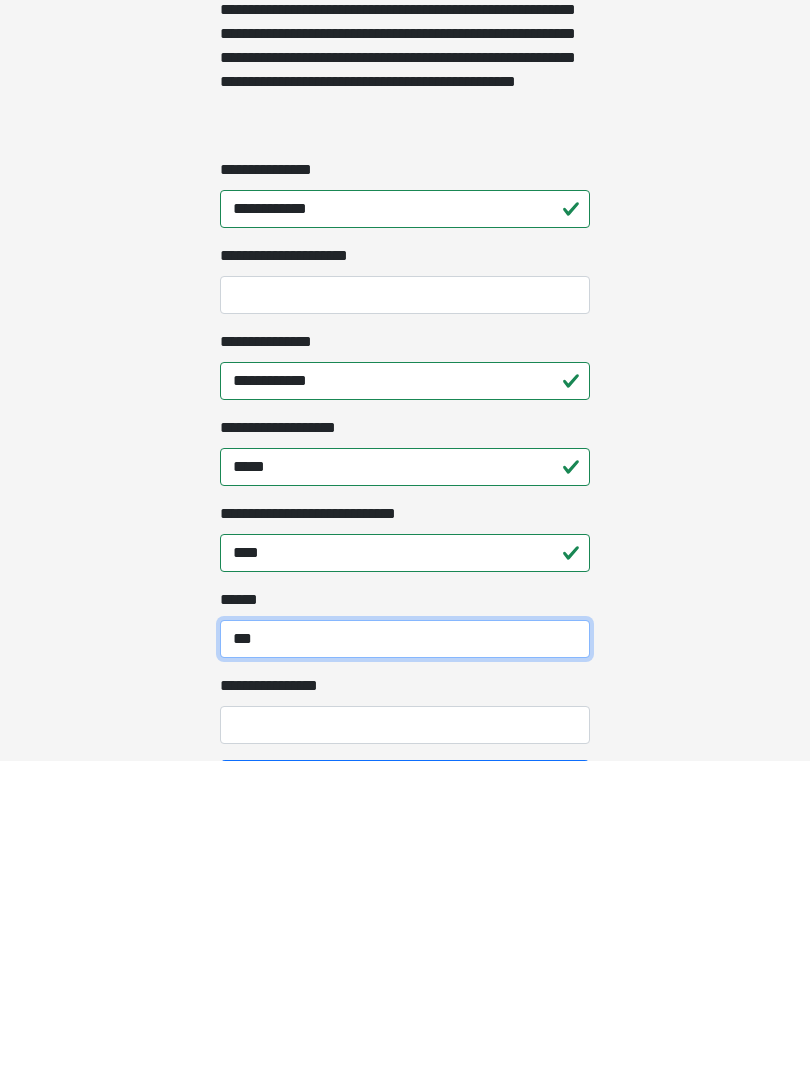type on "***" 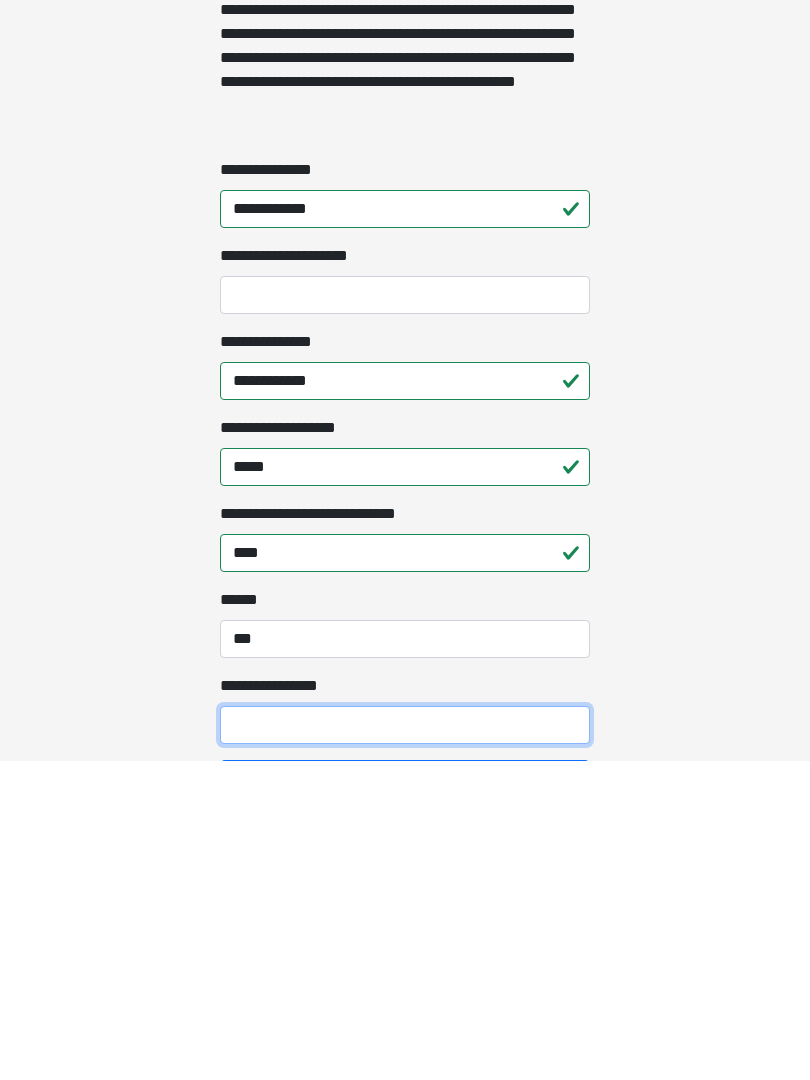 click on "**********" at bounding box center (405, 1045) 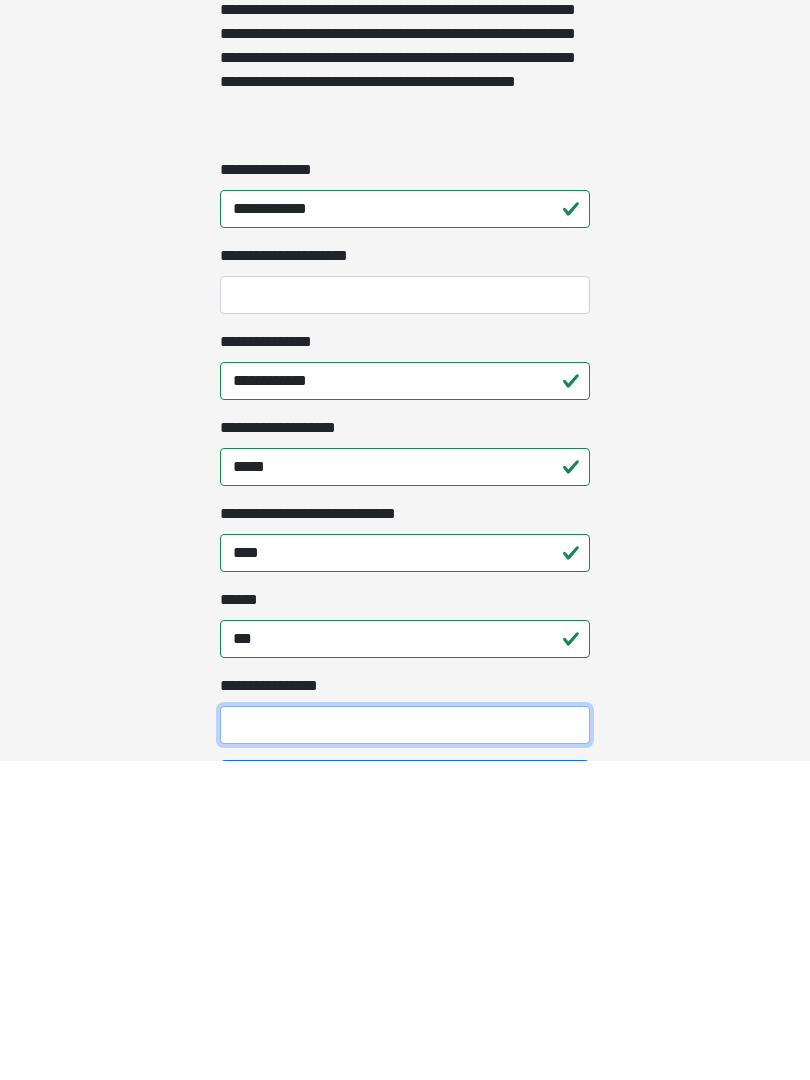 scroll, scrollTop: 1467, scrollLeft: 0, axis: vertical 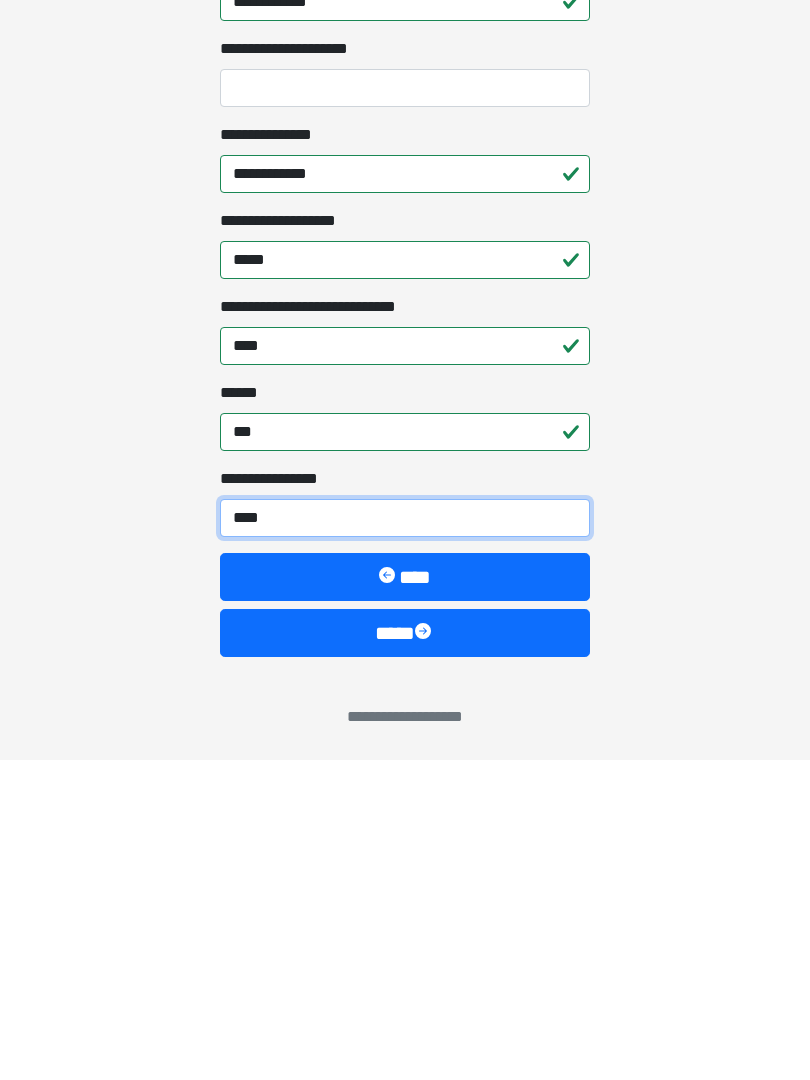 type on "*****" 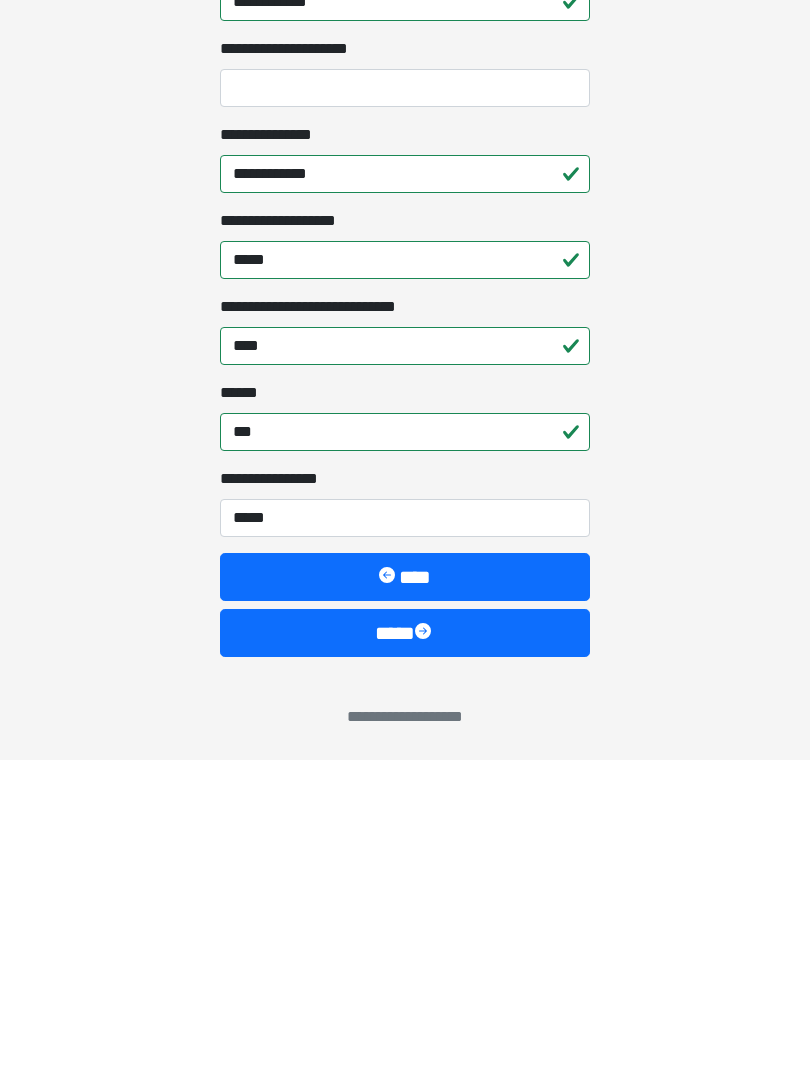 click on "****" at bounding box center (405, 953) 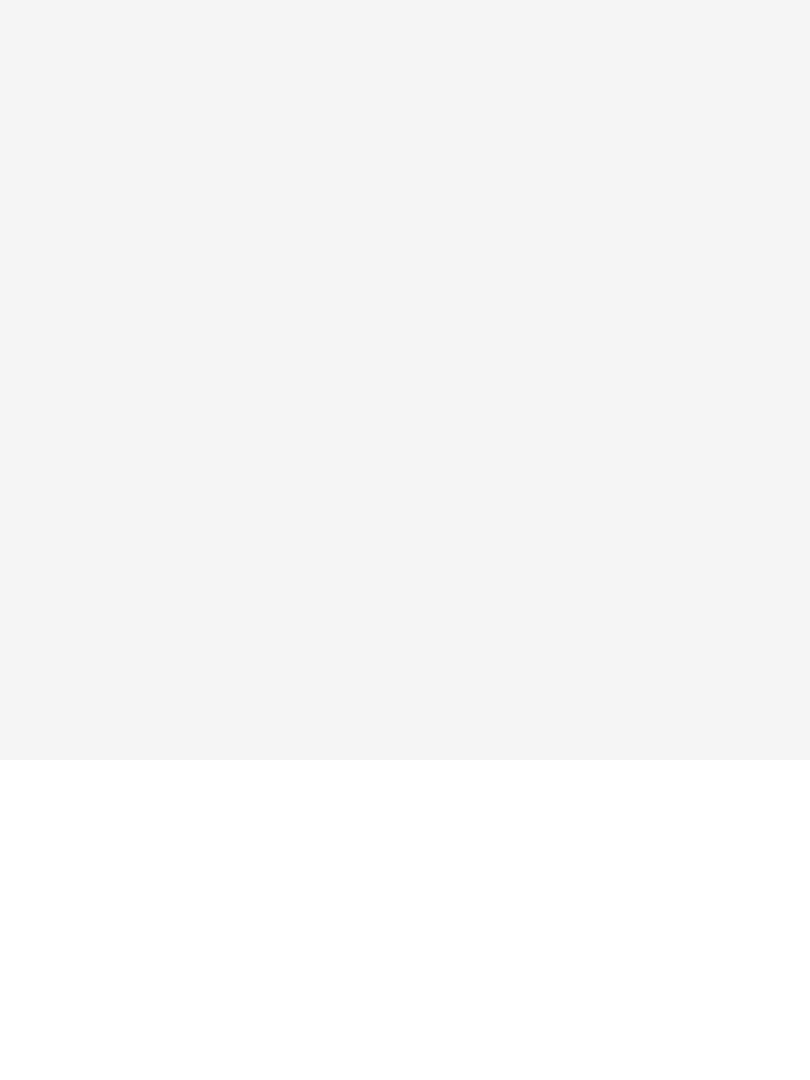 scroll, scrollTop: 0, scrollLeft: 0, axis: both 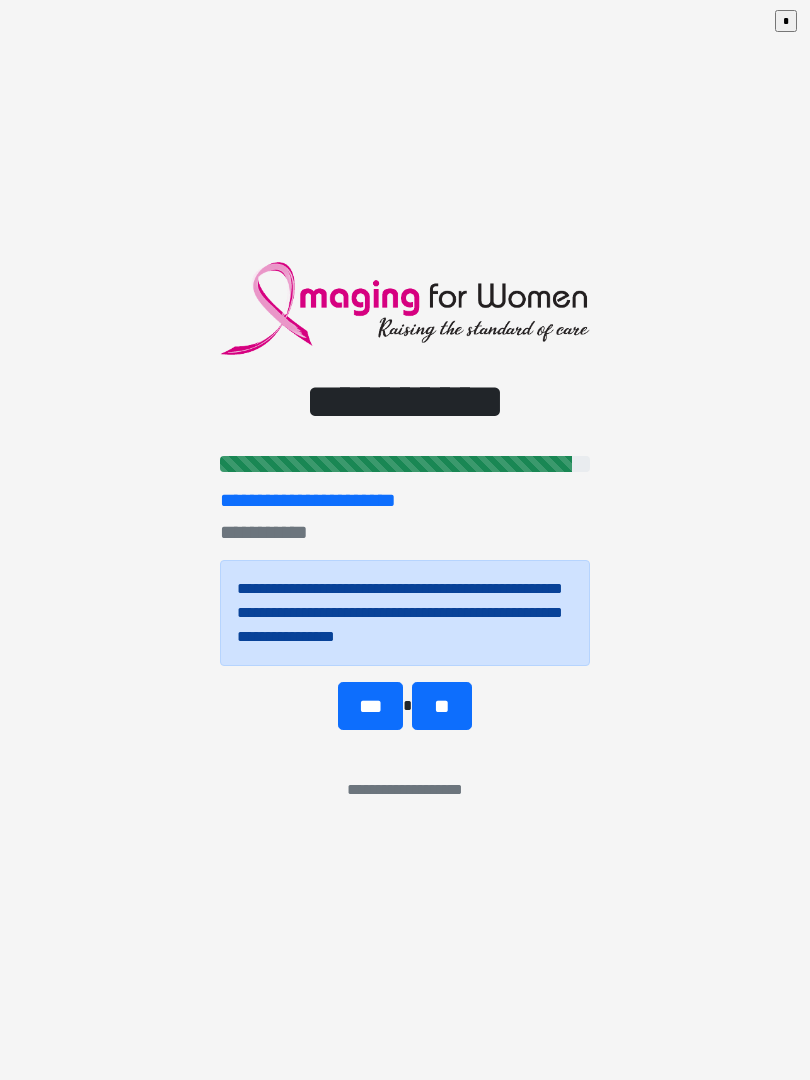click on "**" at bounding box center [441, 706] 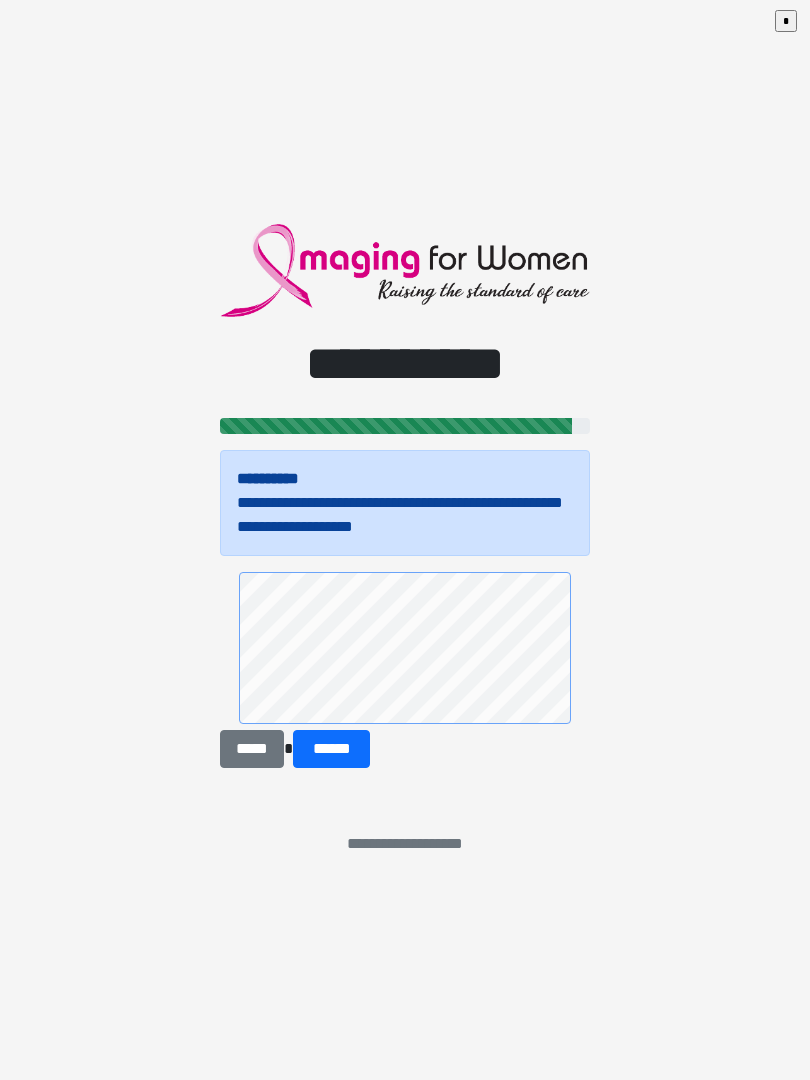 click on "******" at bounding box center [331, 749] 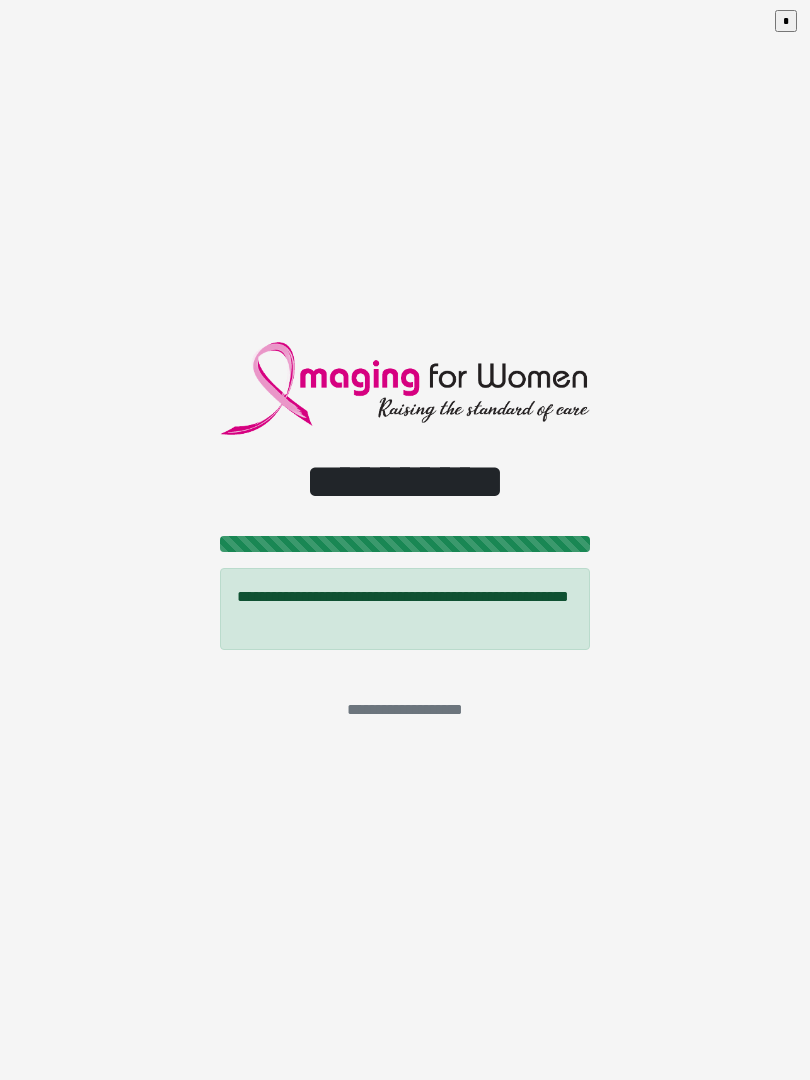 click on "*" at bounding box center [786, 21] 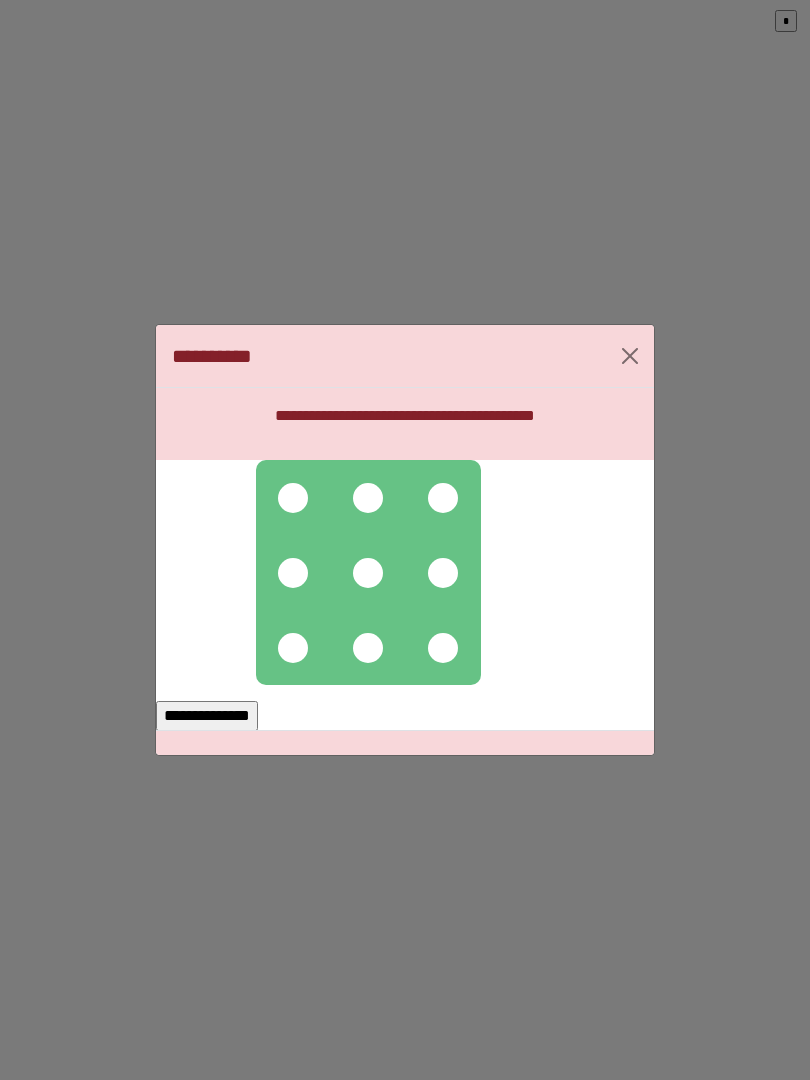 click at bounding box center [368, 573] 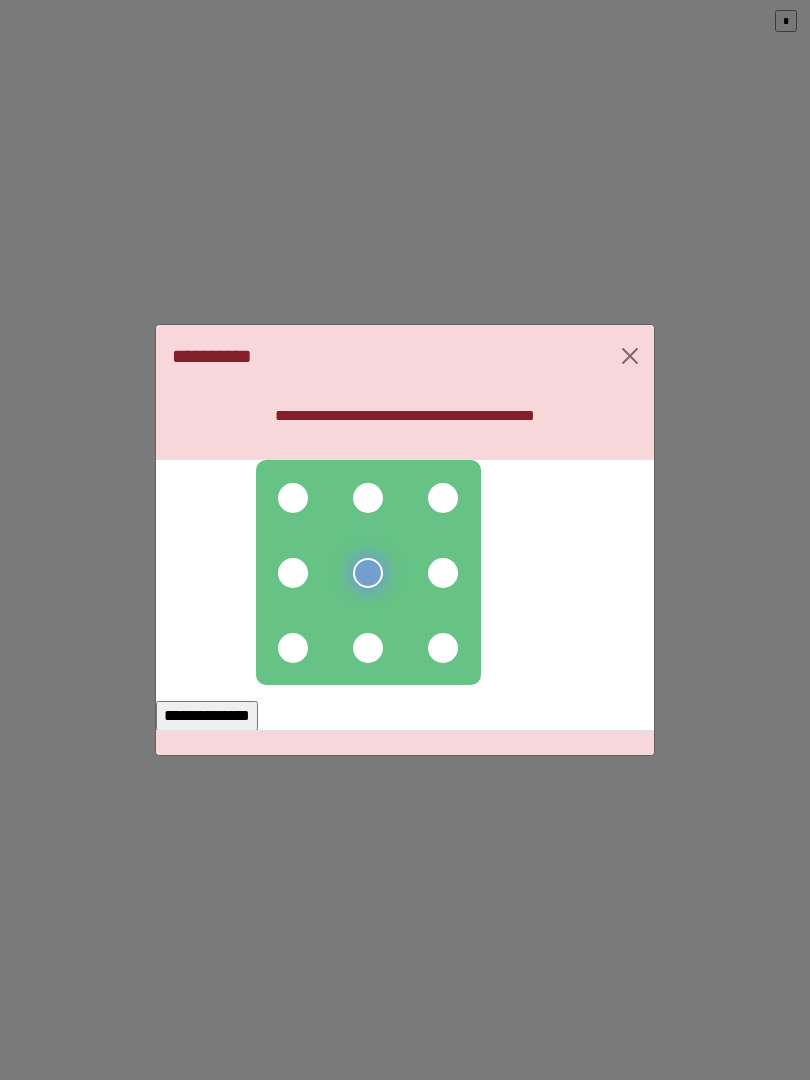 click at bounding box center (293, 648) 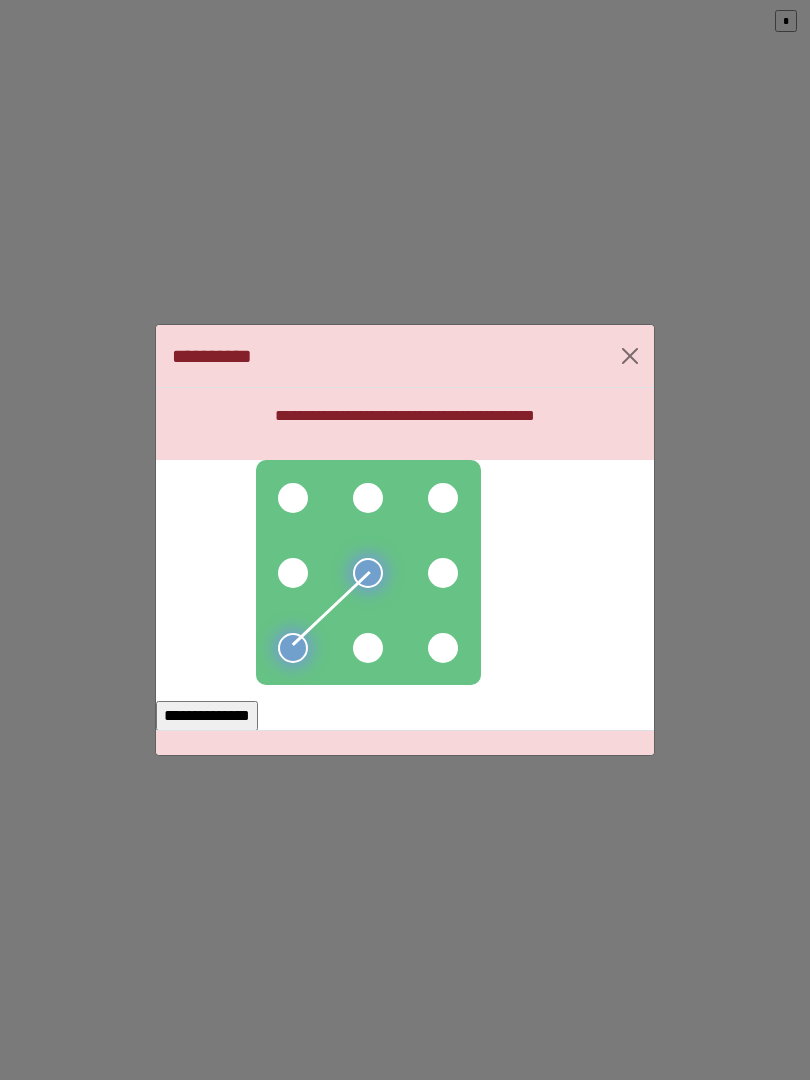 click at bounding box center [293, 573] 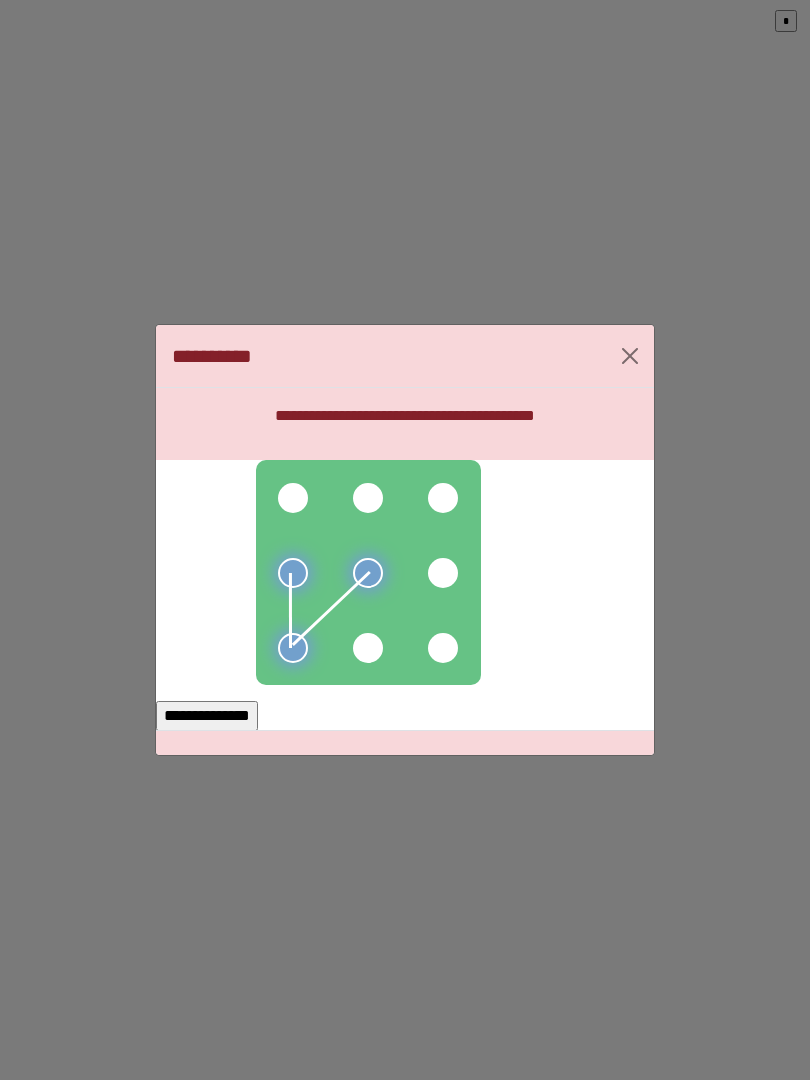 click at bounding box center (293, 498) 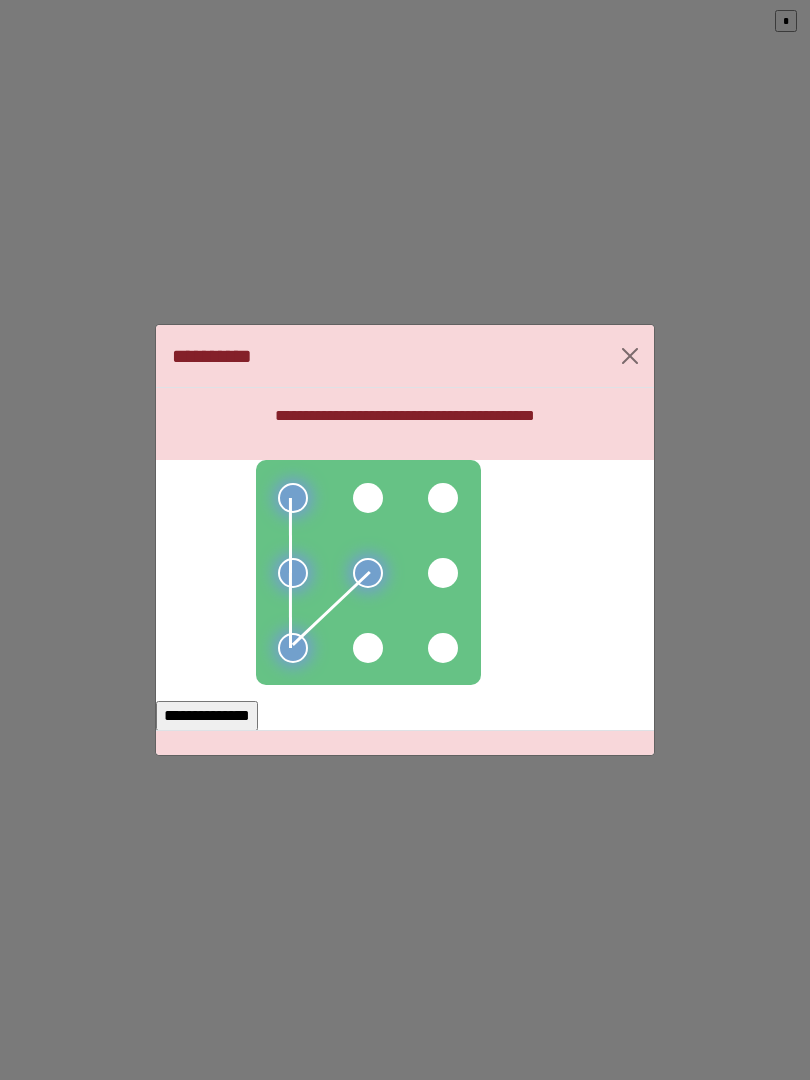click at bounding box center [368, 498] 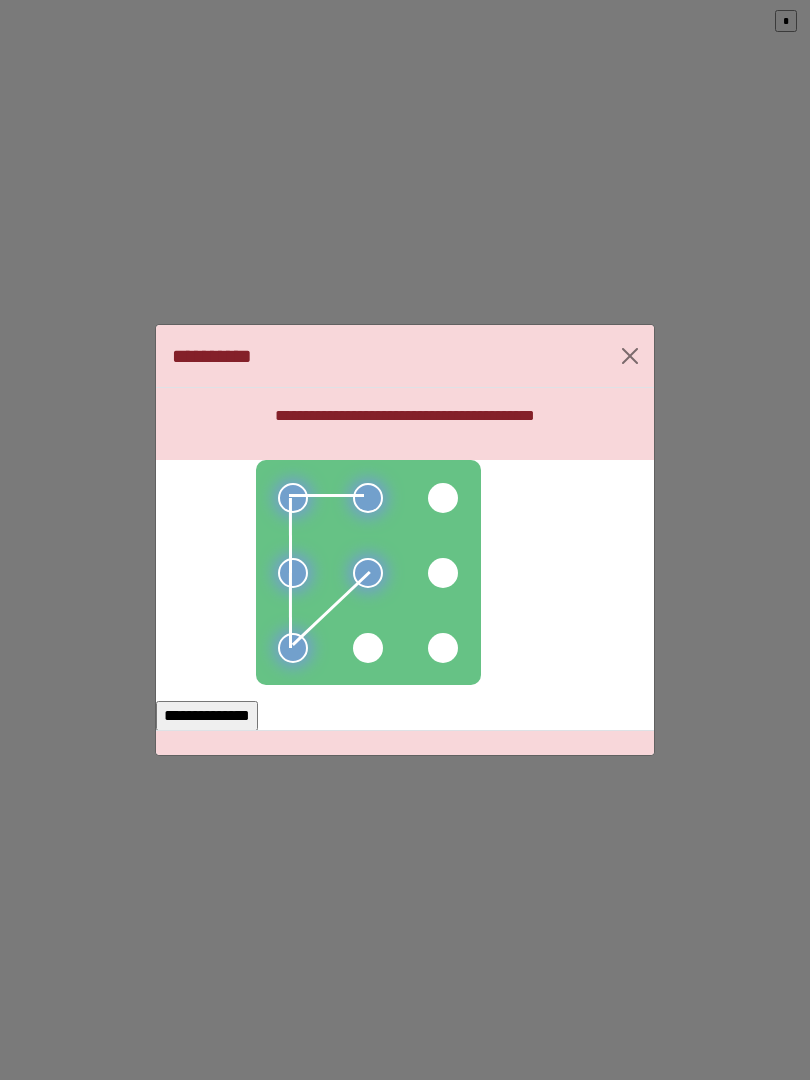 click on "**********" at bounding box center [207, 716] 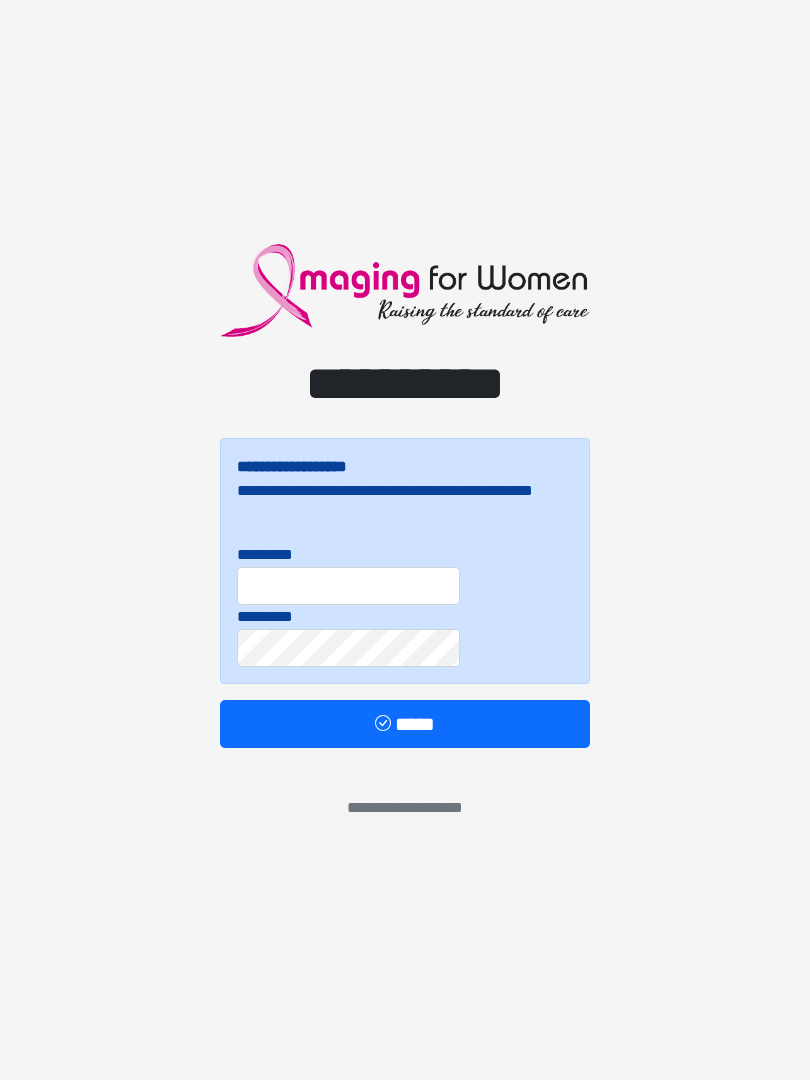 scroll, scrollTop: 0, scrollLeft: 0, axis: both 